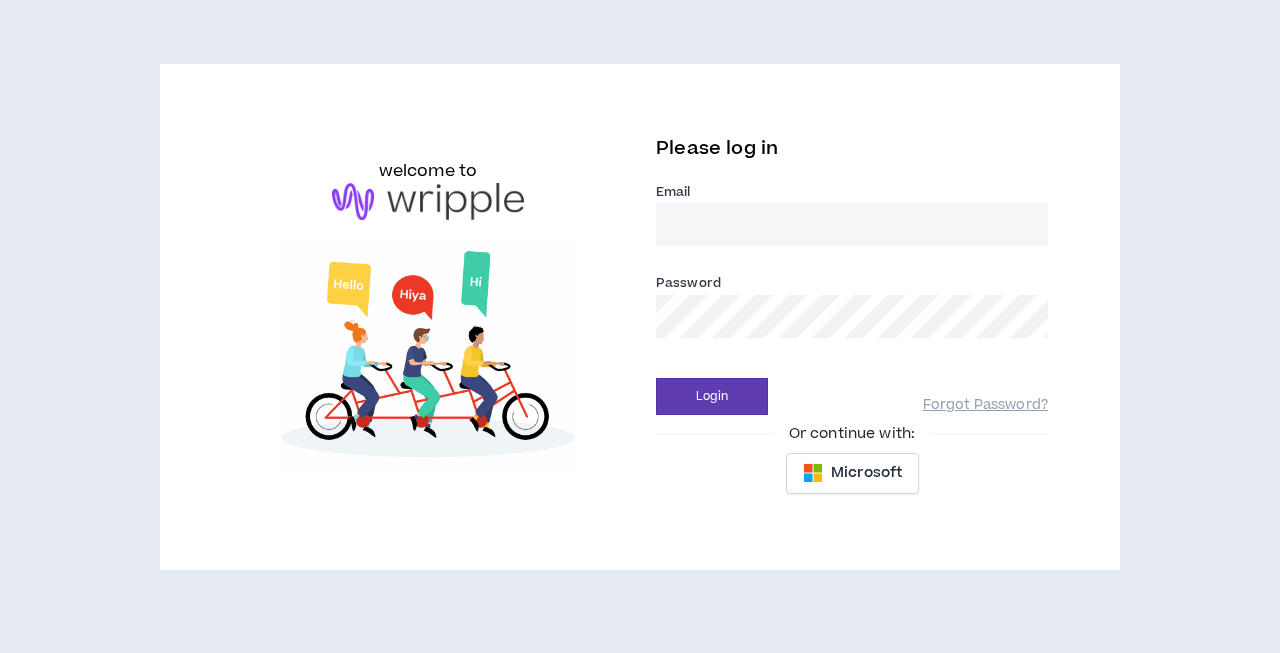 scroll, scrollTop: 0, scrollLeft: 0, axis: both 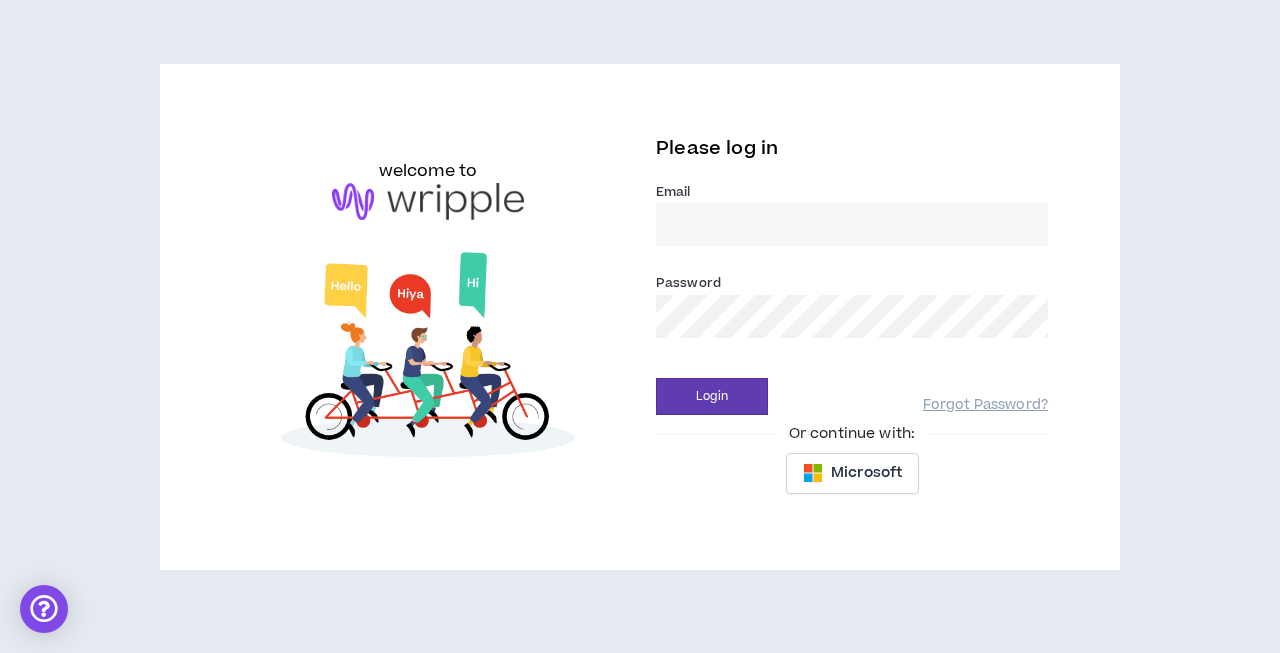 type on "garytdoyle@gmail.com" 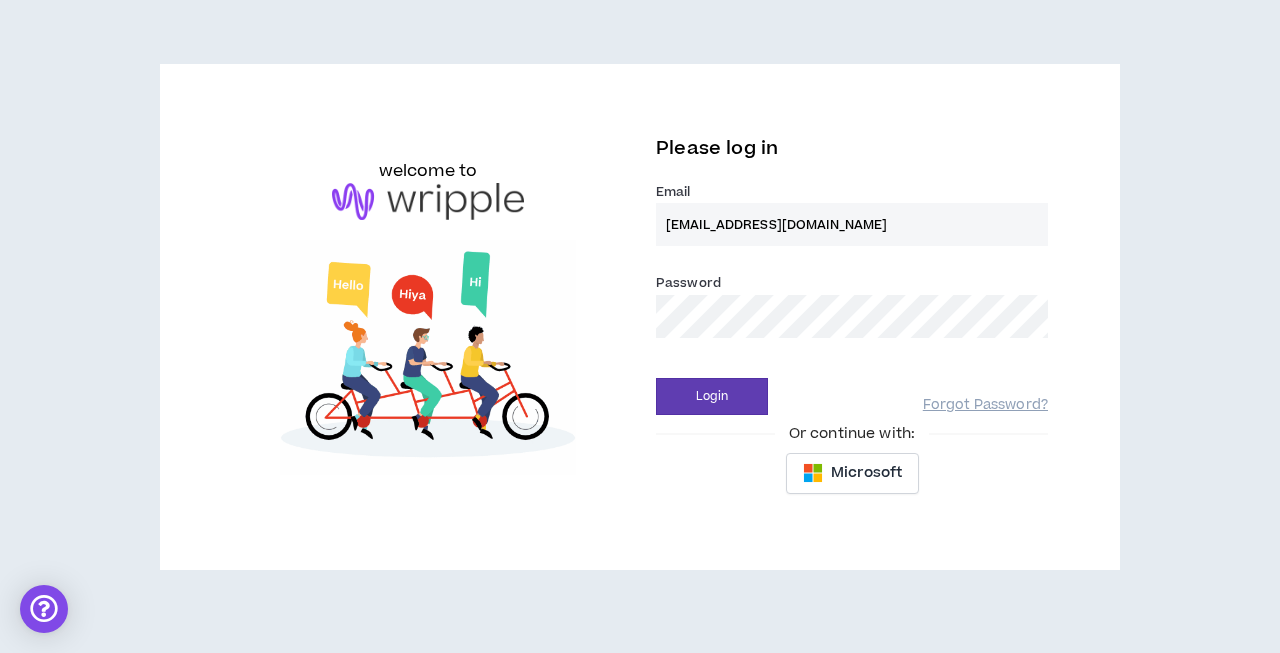 click on "Login" at bounding box center (712, 396) 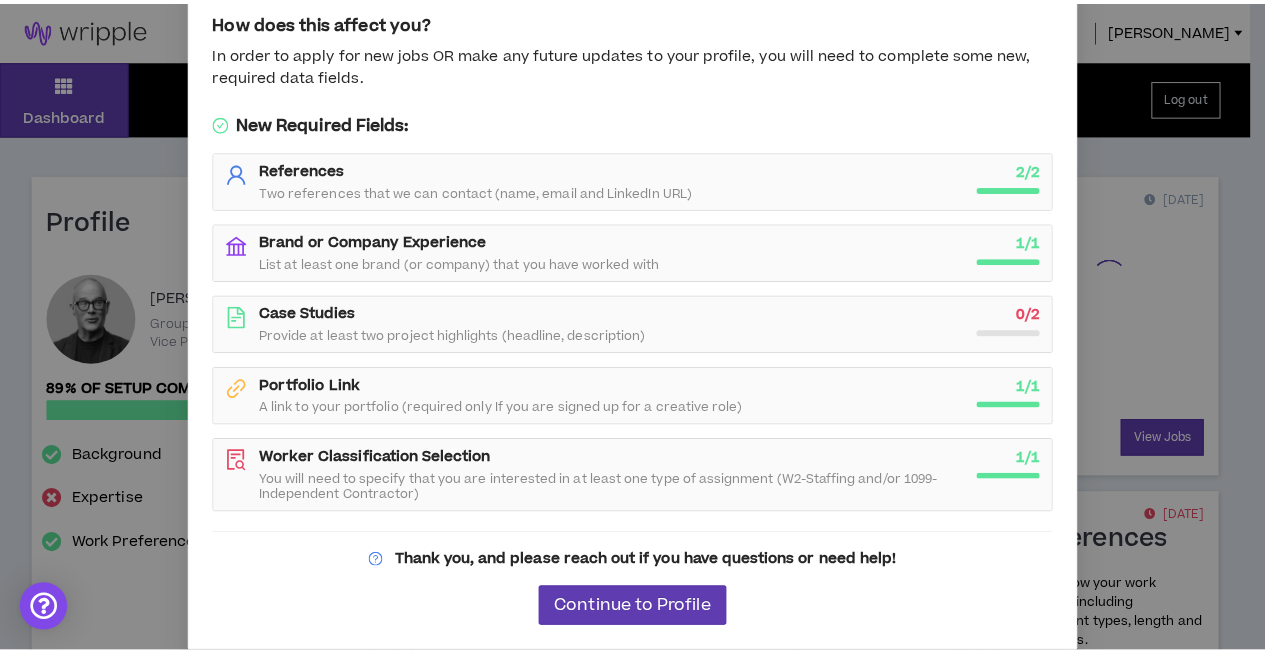 scroll, scrollTop: 150, scrollLeft: 0, axis: vertical 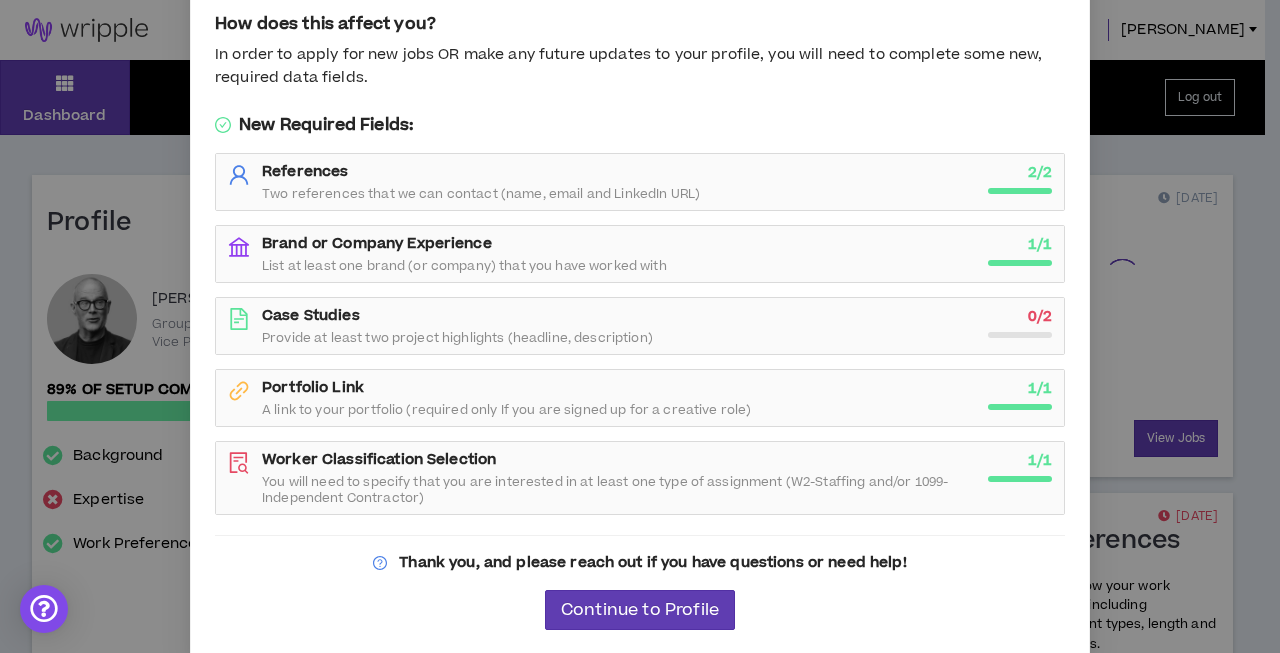 click on "Provide at least two project highlights (headline, description)" at bounding box center (457, 338) 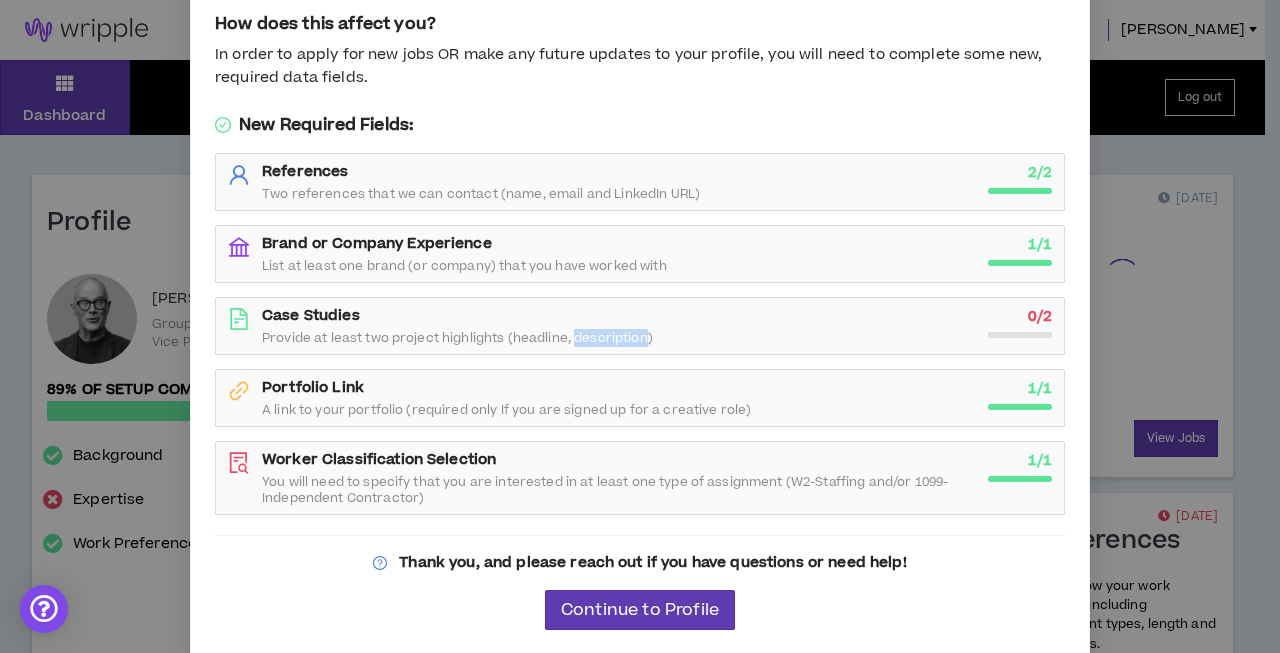 click on "Provide at least two project highlights (headline, description)" at bounding box center [457, 338] 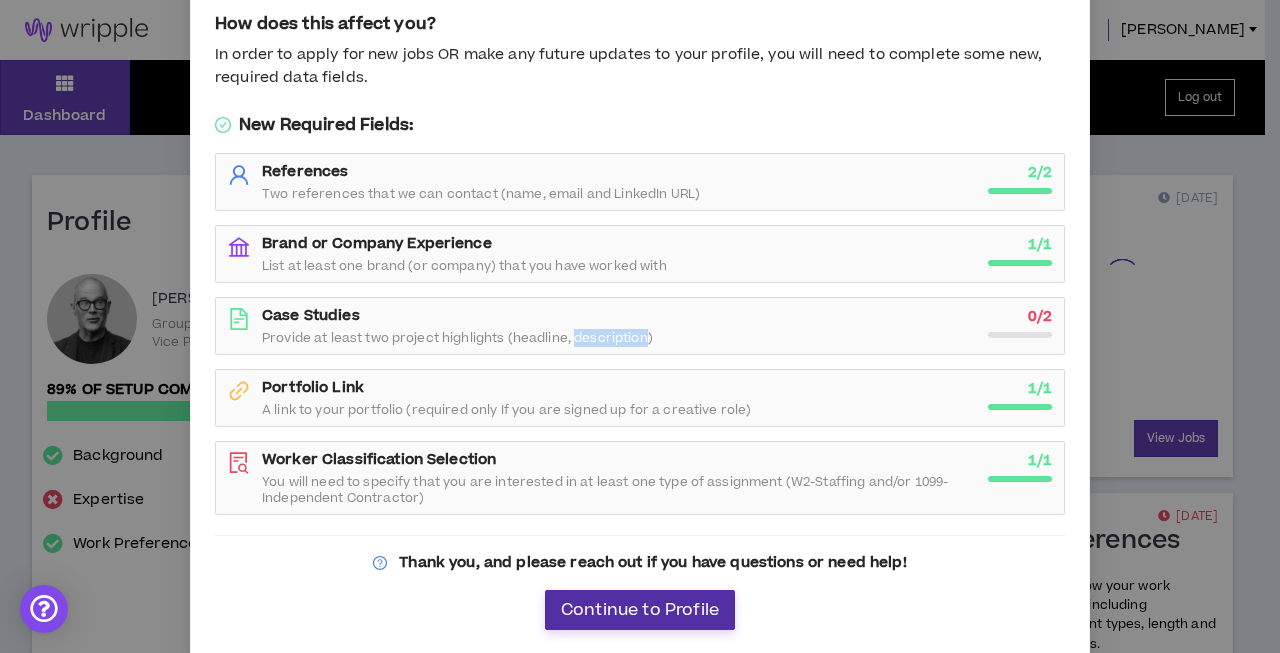 click on "Continue to Profile" at bounding box center (640, 610) 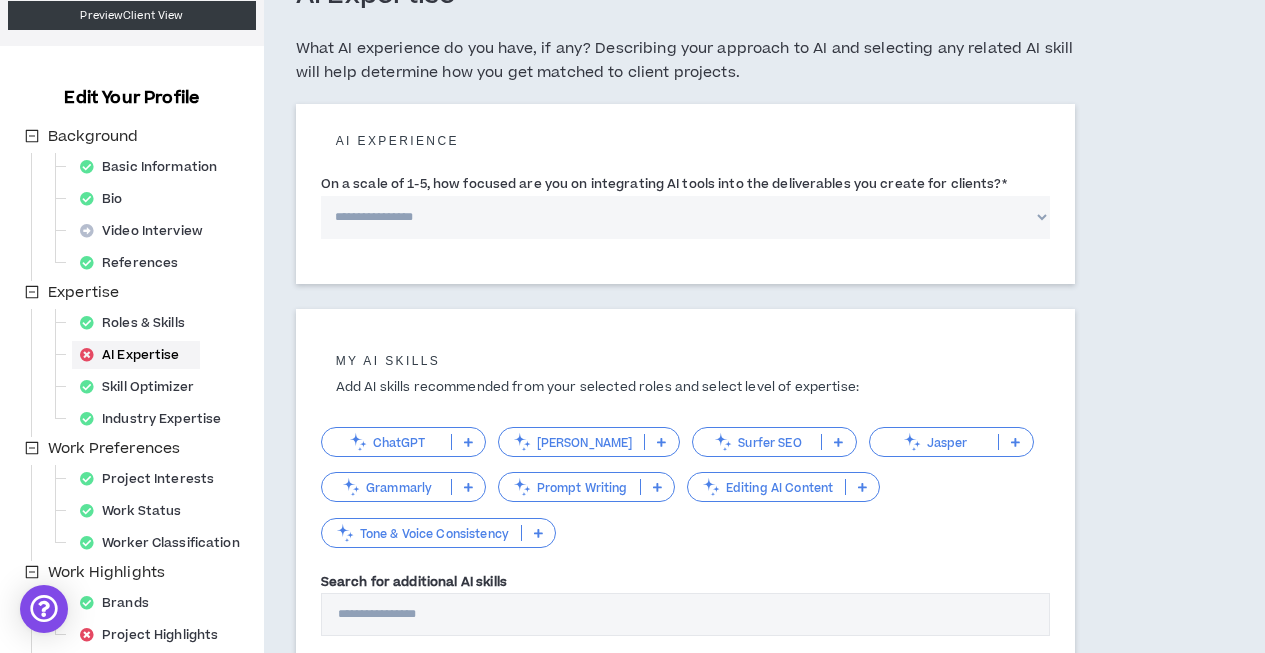 scroll, scrollTop: 192, scrollLeft: 0, axis: vertical 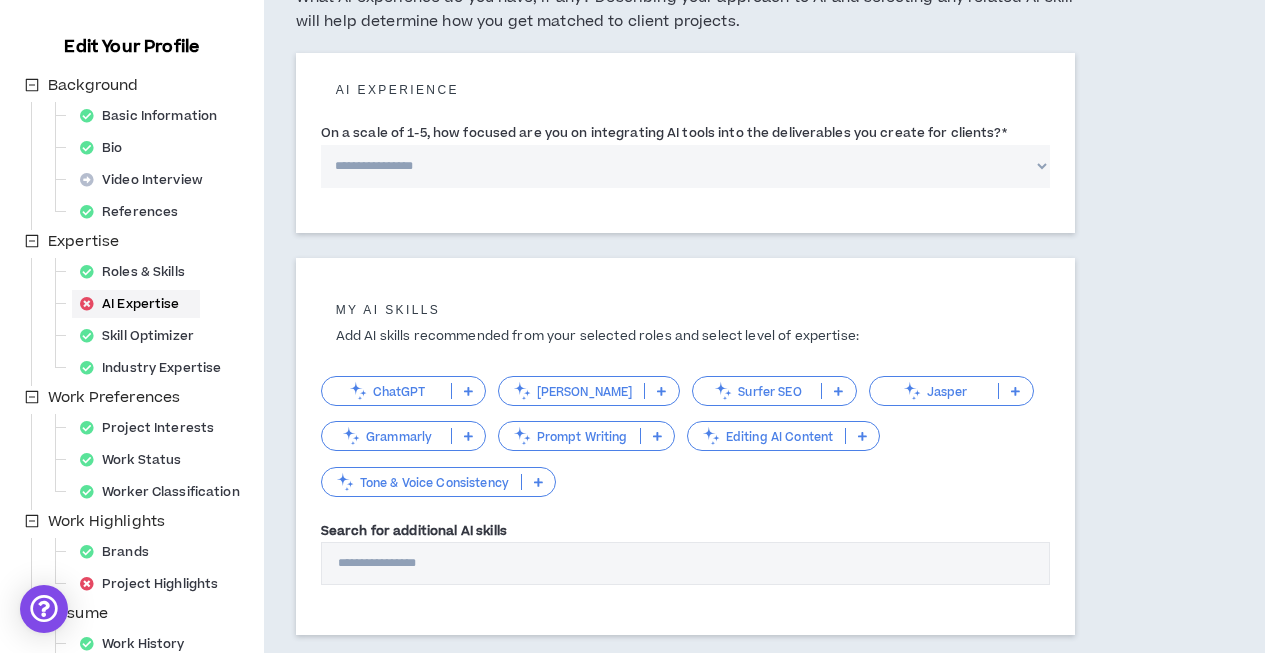 select on "*" 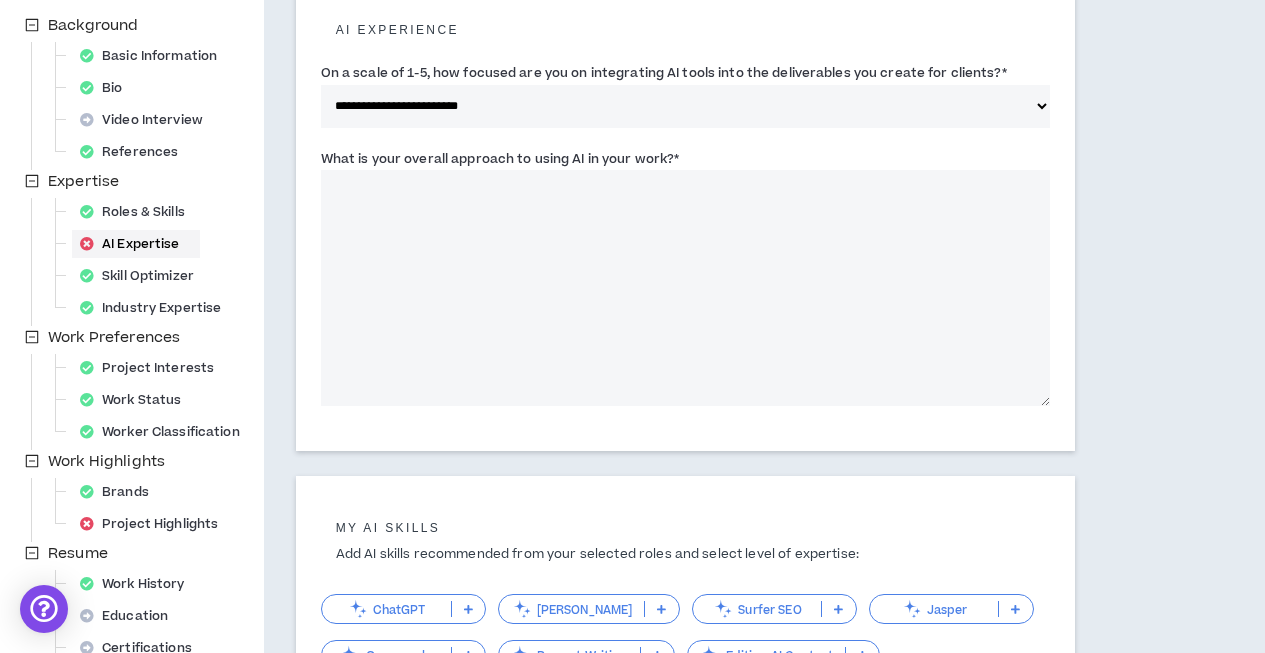 scroll, scrollTop: 222, scrollLeft: 0, axis: vertical 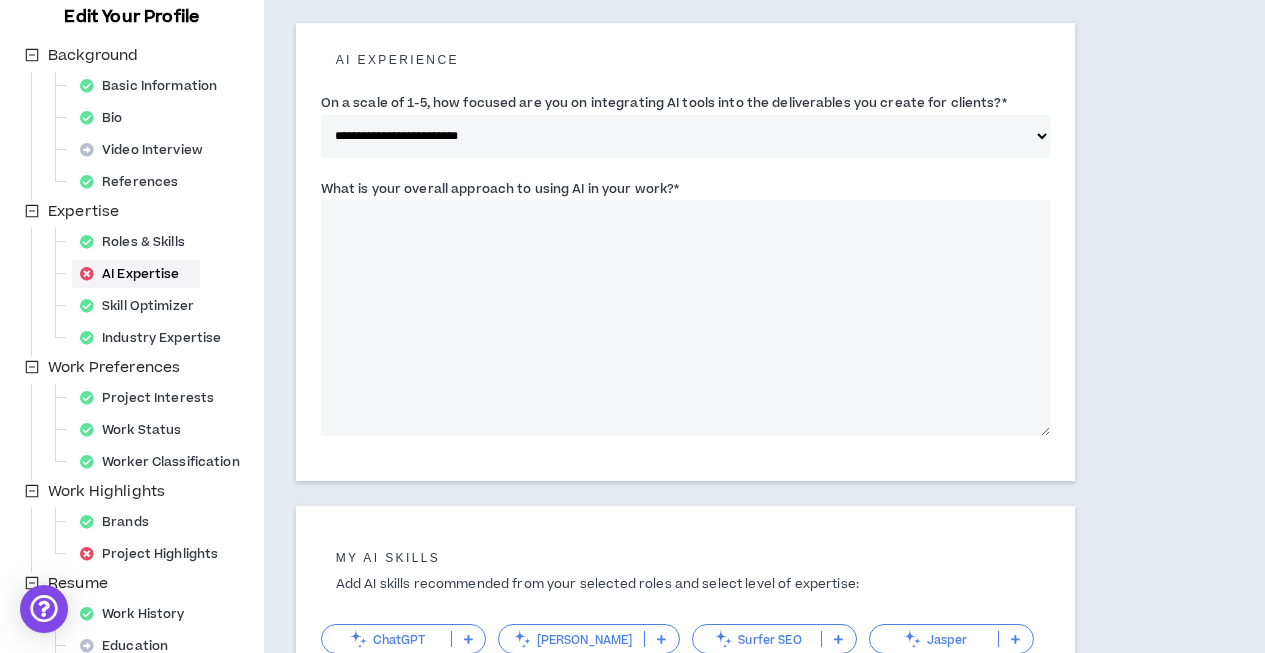 click on "What is your overall approach to using AI in your work?  *" at bounding box center (685, 318) 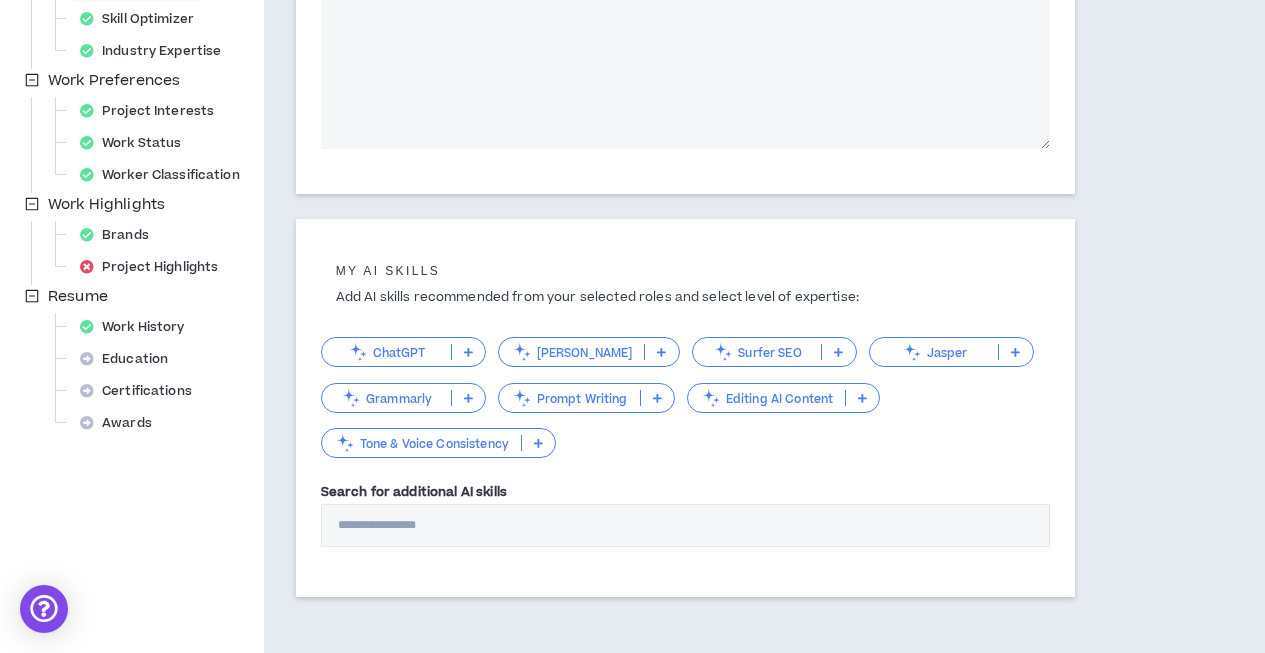 scroll, scrollTop: 566, scrollLeft: 0, axis: vertical 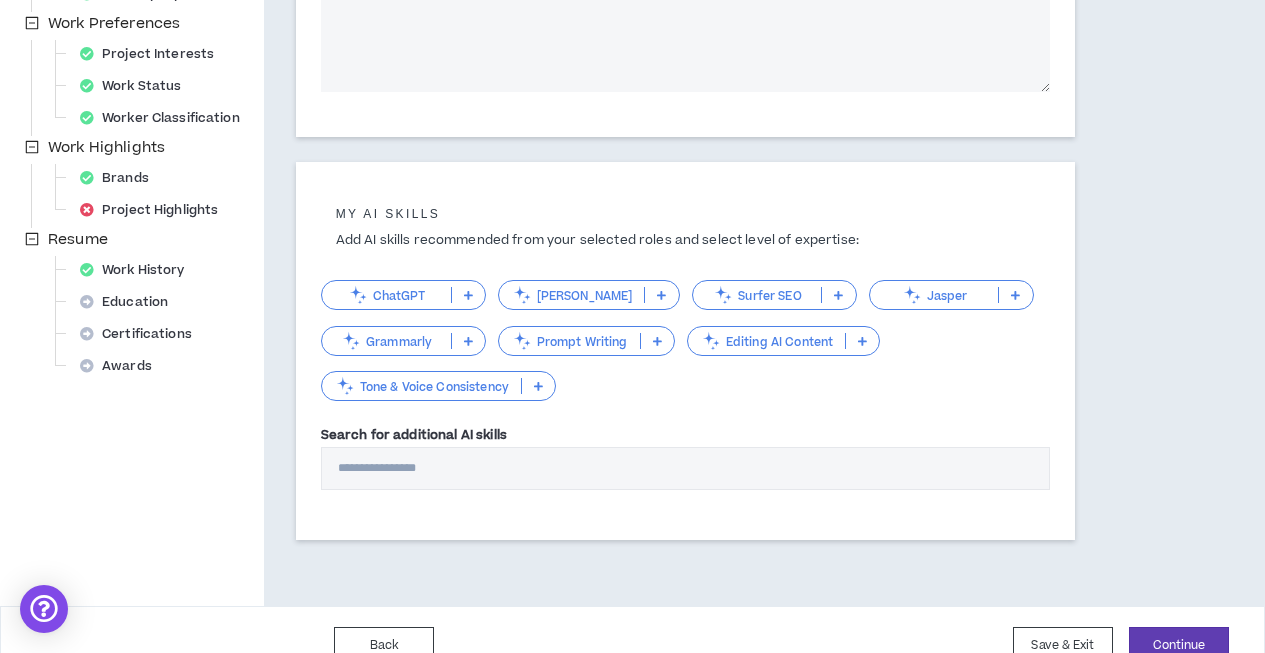 type on "**********" 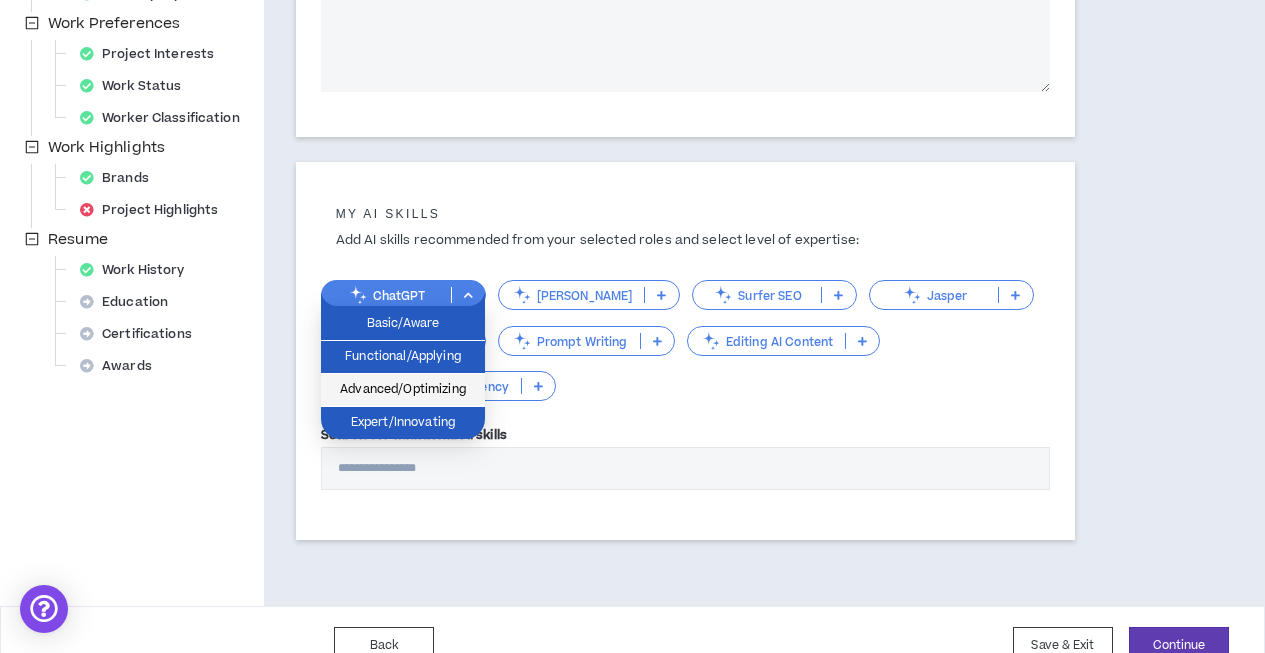 click on "Advanced/Optimizing" at bounding box center (403, 390) 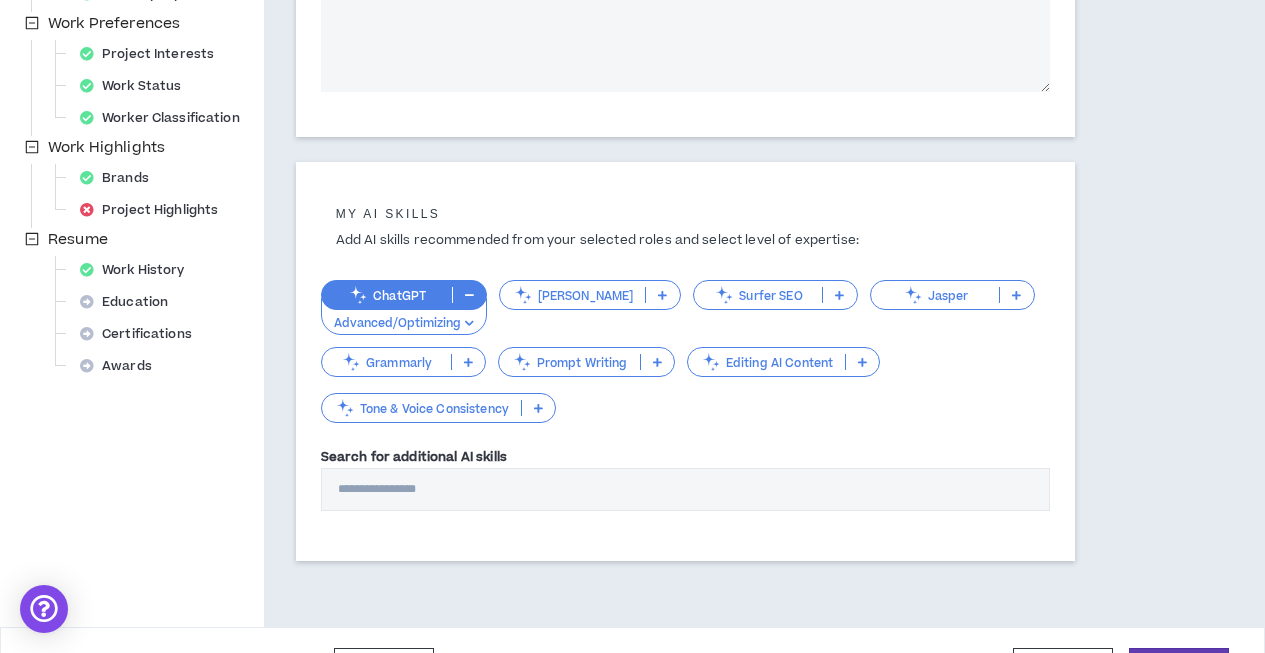 click on "Jasper" at bounding box center [935, 295] 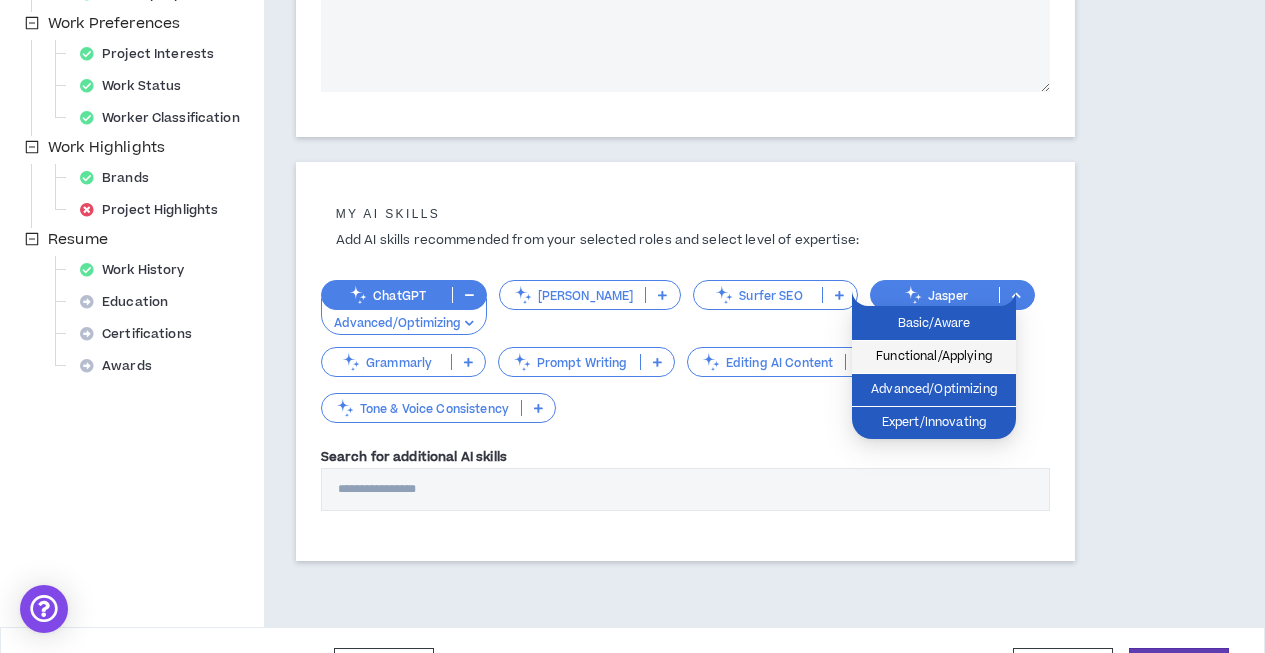 click on "Functional/Applying" at bounding box center [934, 357] 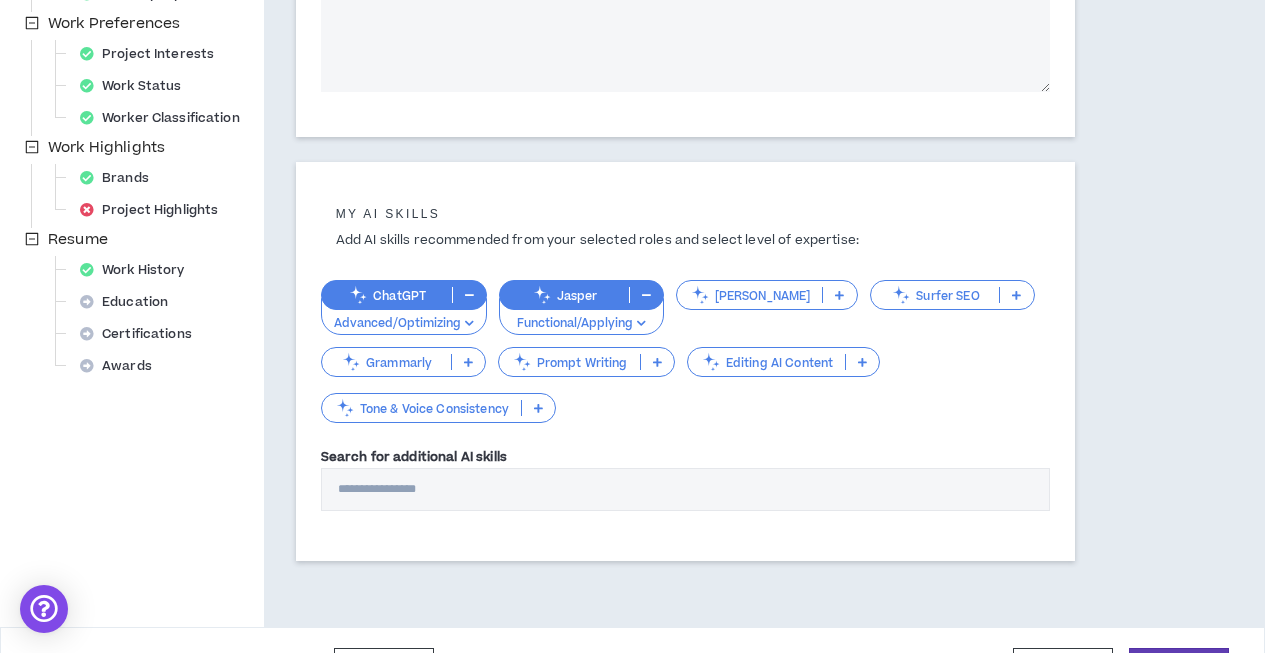 click on "Tone & Voice Consistency" at bounding box center [421, 408] 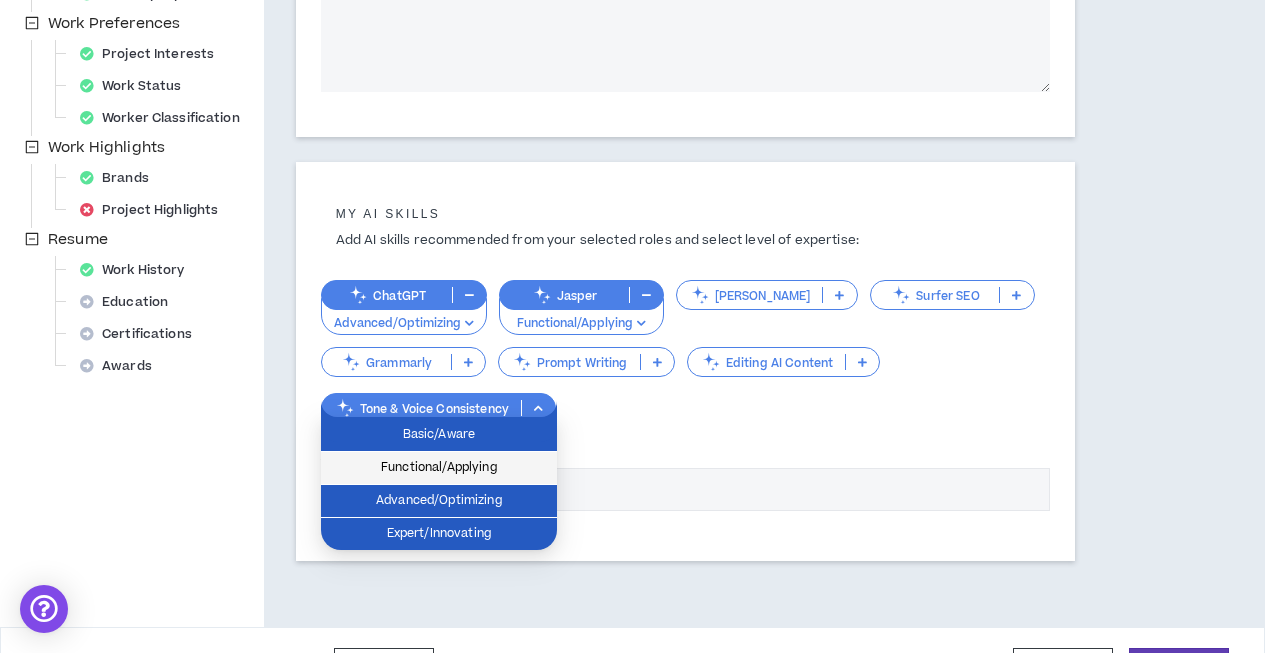 click on "Functional/Applying" at bounding box center [439, 468] 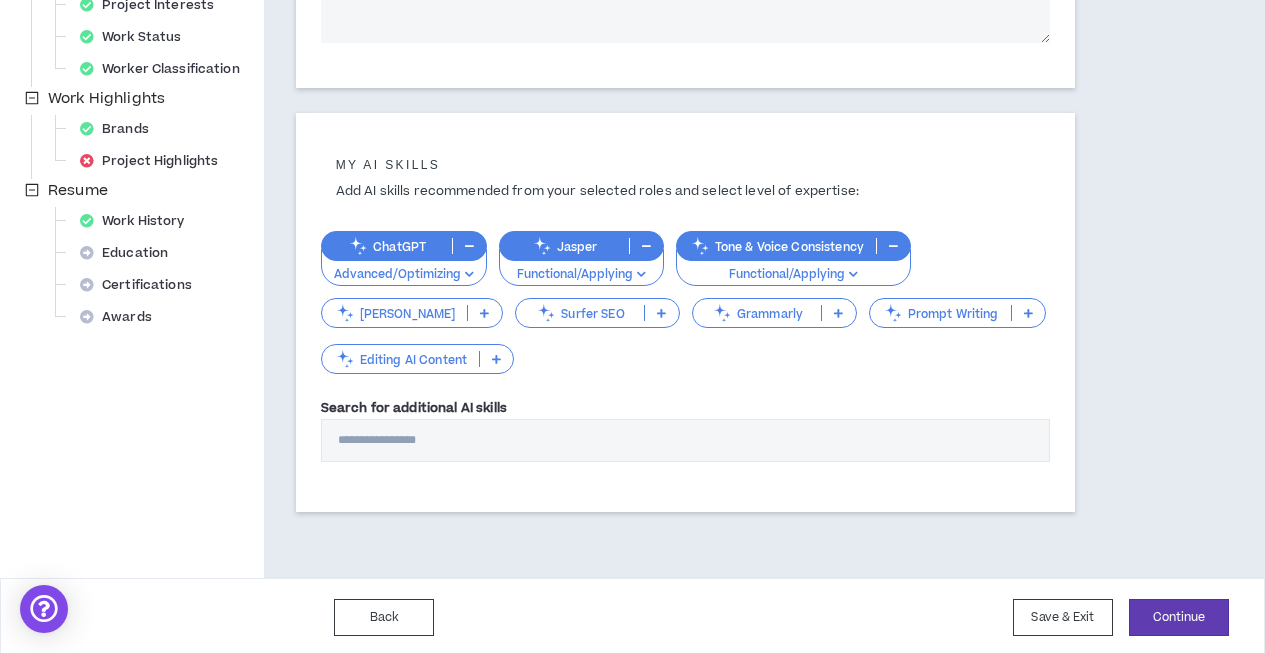 scroll, scrollTop: 614, scrollLeft: 0, axis: vertical 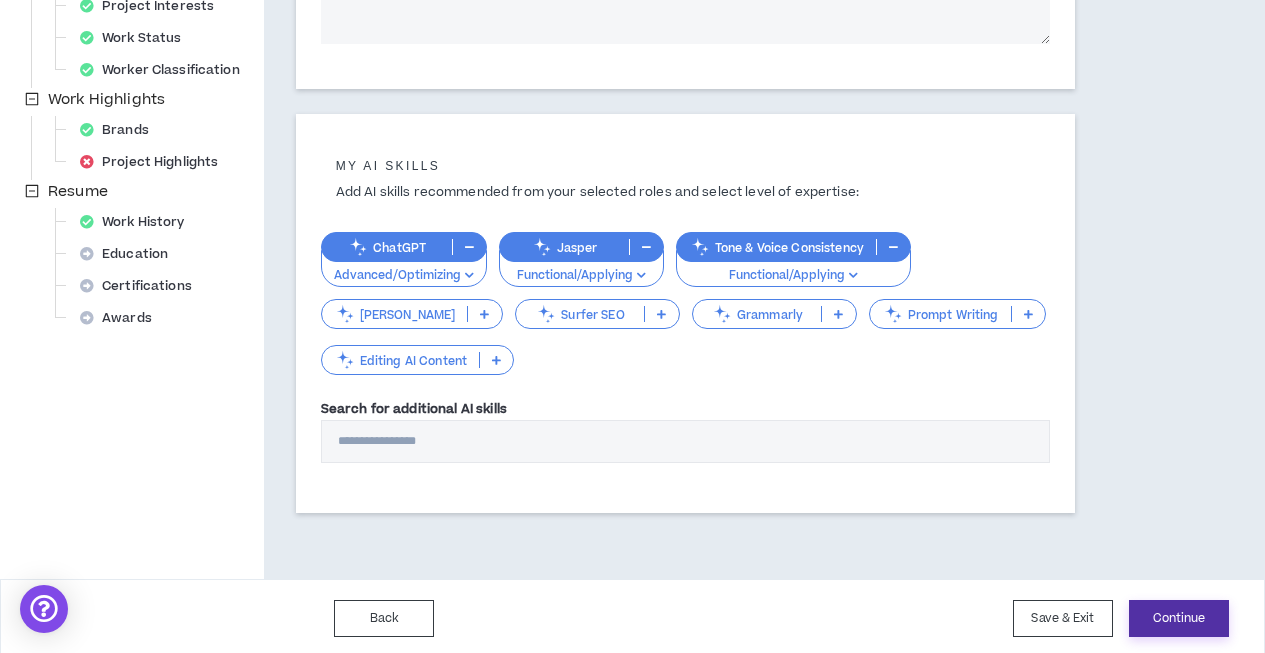 click on "Continue" at bounding box center (1179, 618) 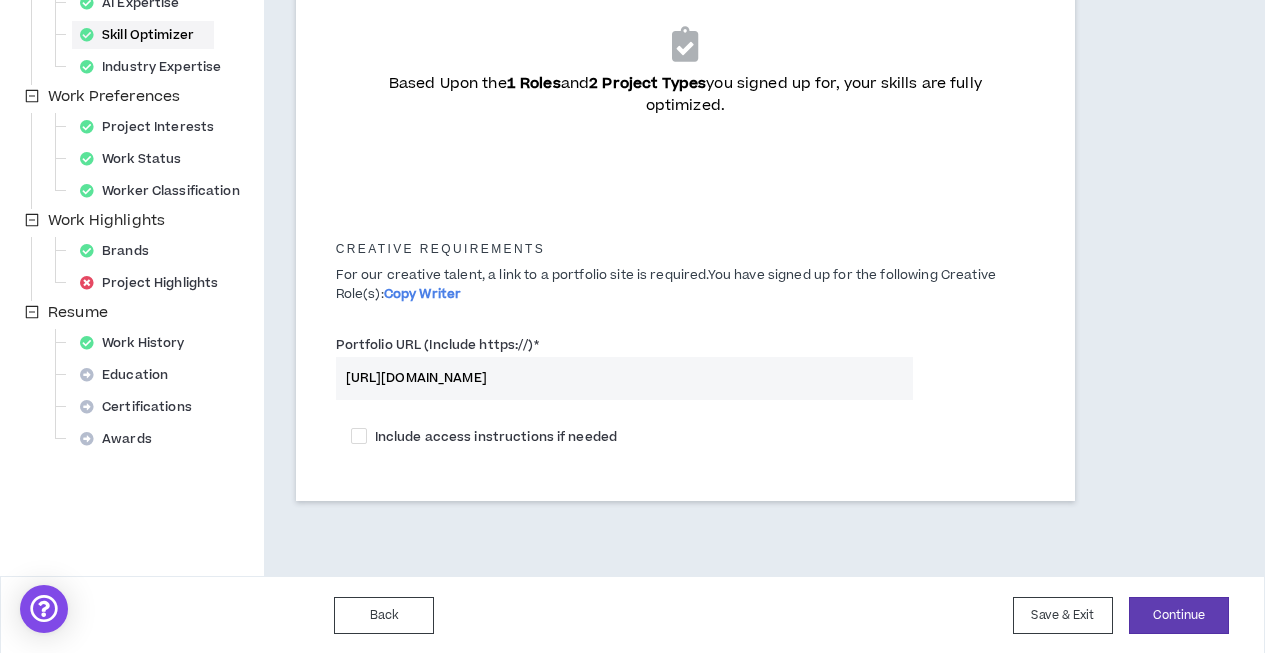 scroll, scrollTop: 492, scrollLeft: 0, axis: vertical 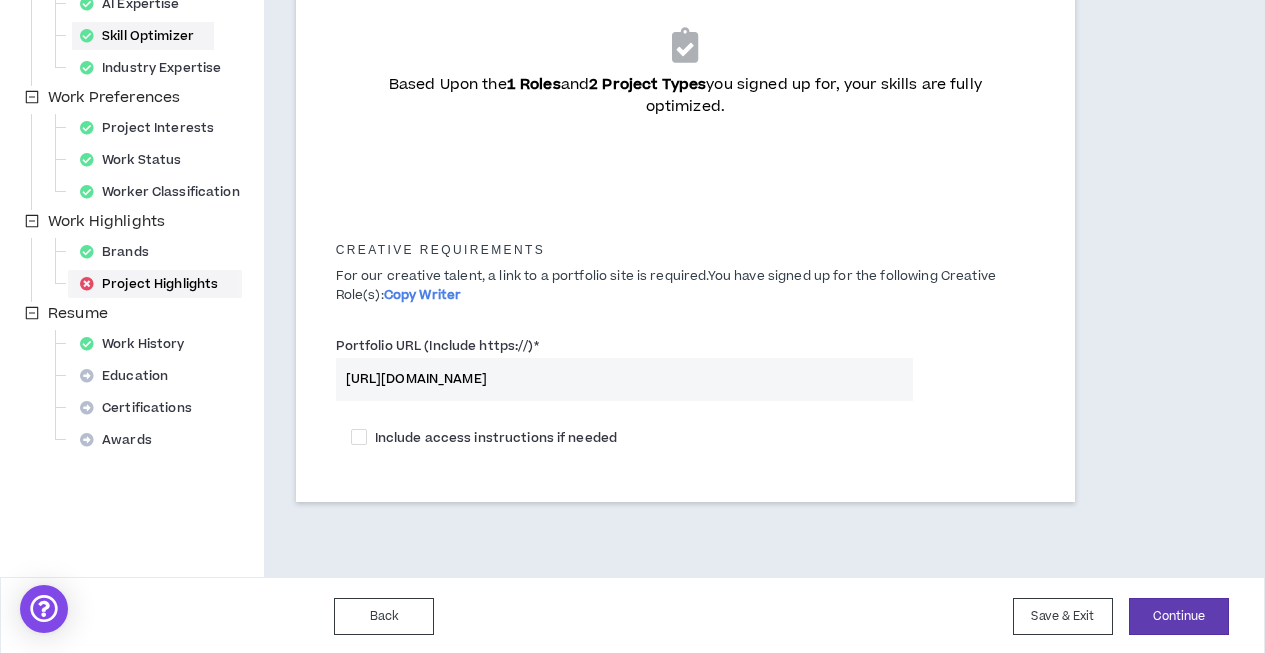 click on "Project Highlights" at bounding box center (155, 284) 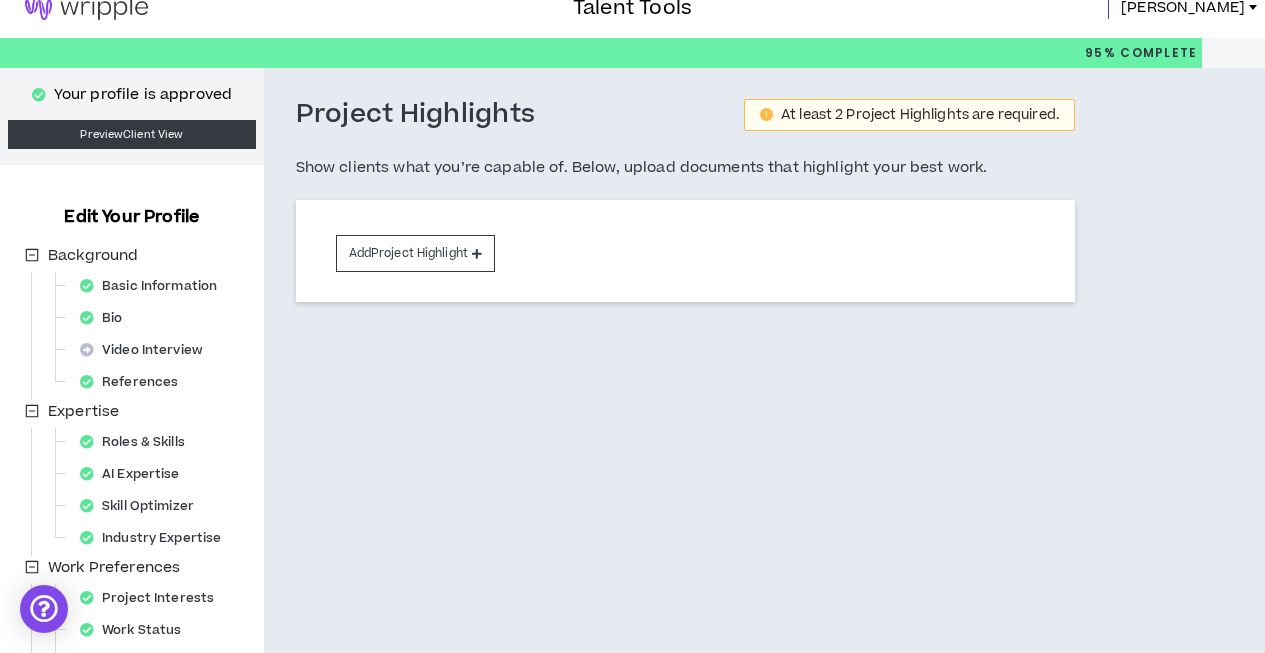 scroll, scrollTop: 0, scrollLeft: 0, axis: both 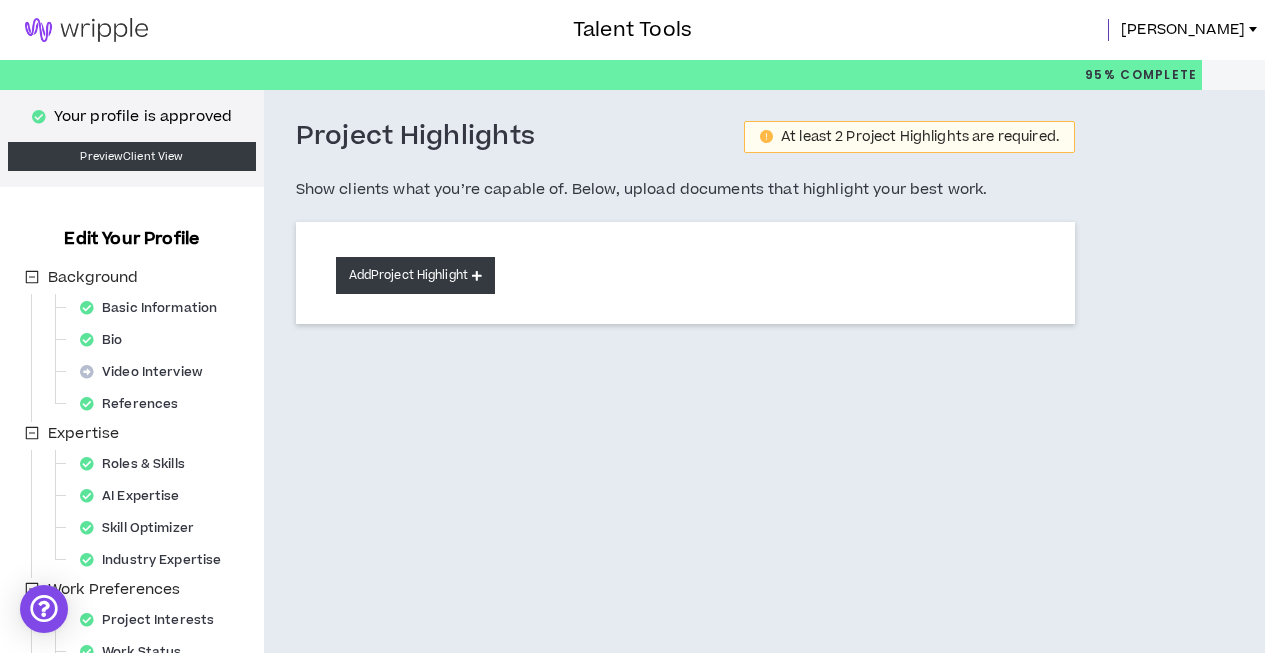 click on "Add  Project Highlight" at bounding box center (415, 275) 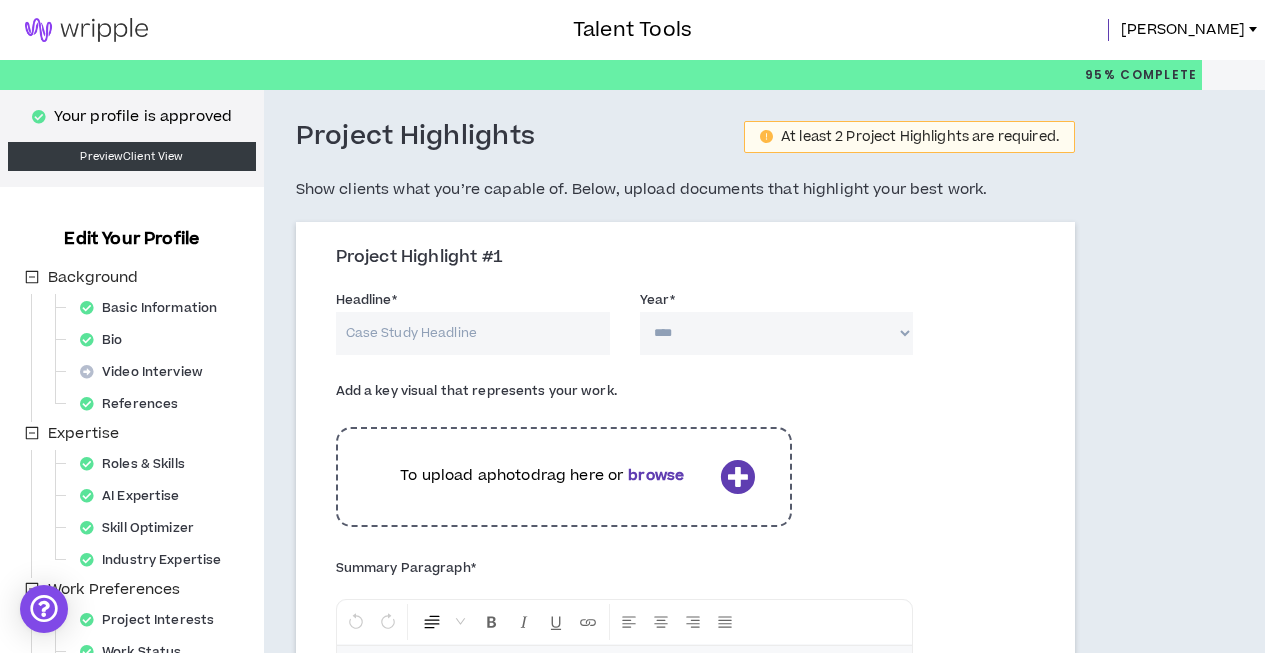 click on "Headline  *" at bounding box center (473, 333) 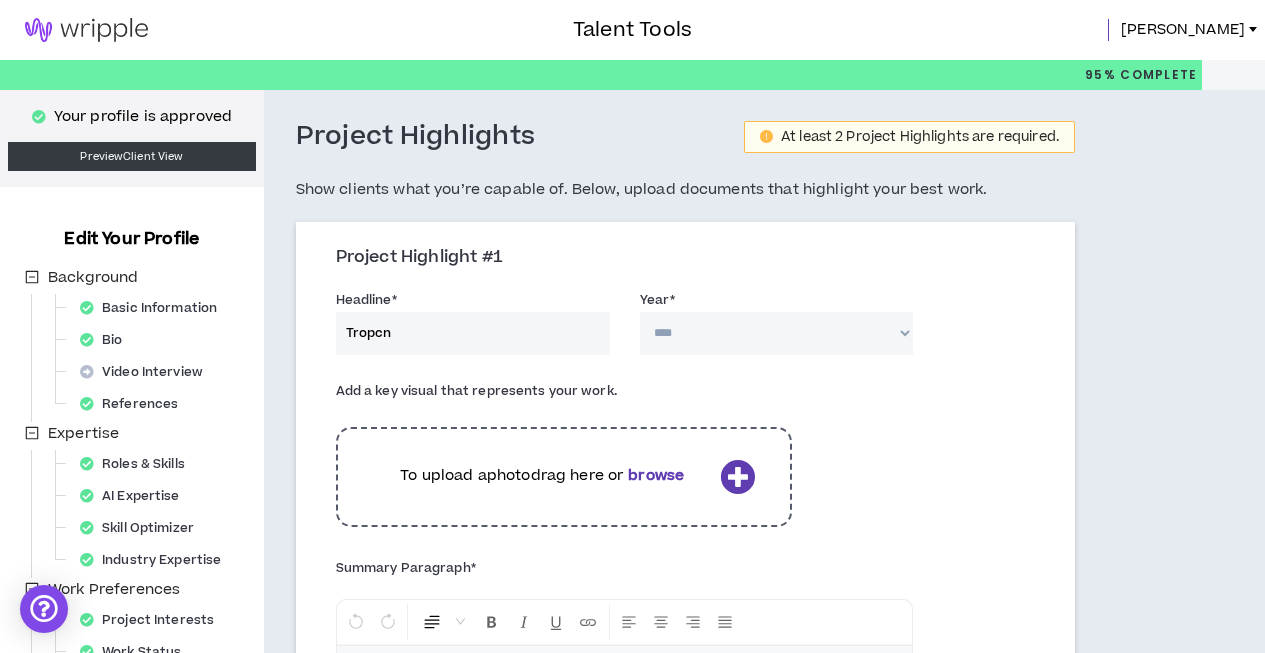 type on "Tropcn" 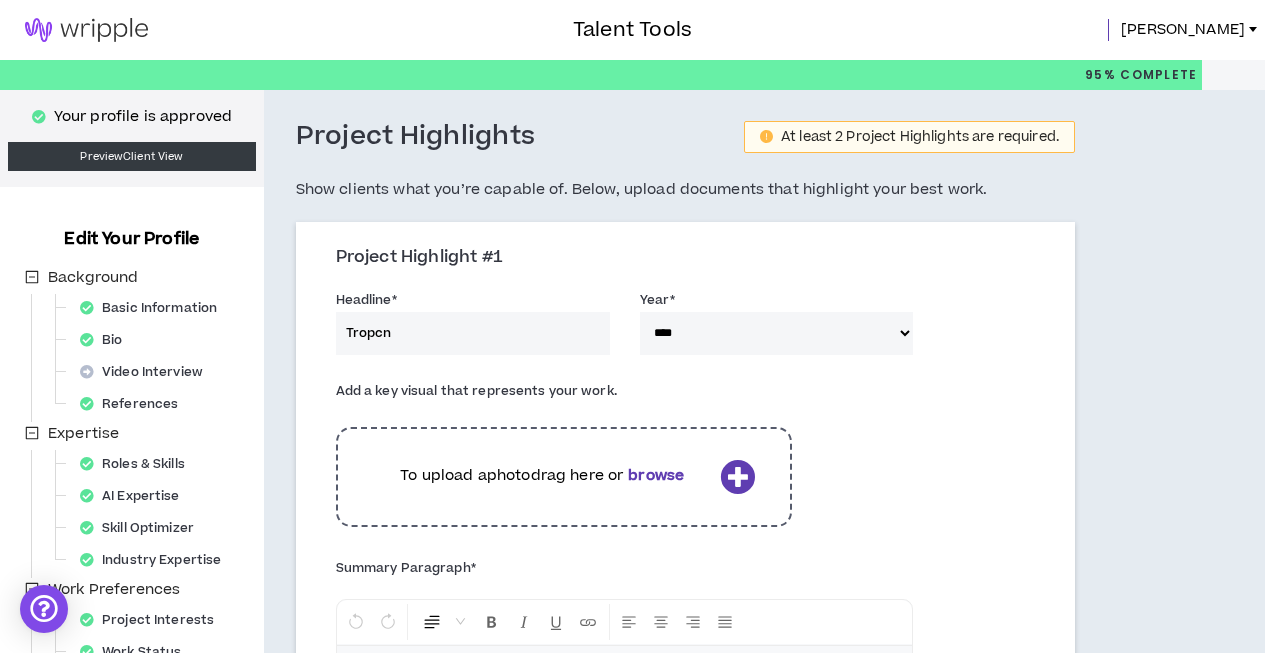 click at bounding box center (737, 476) 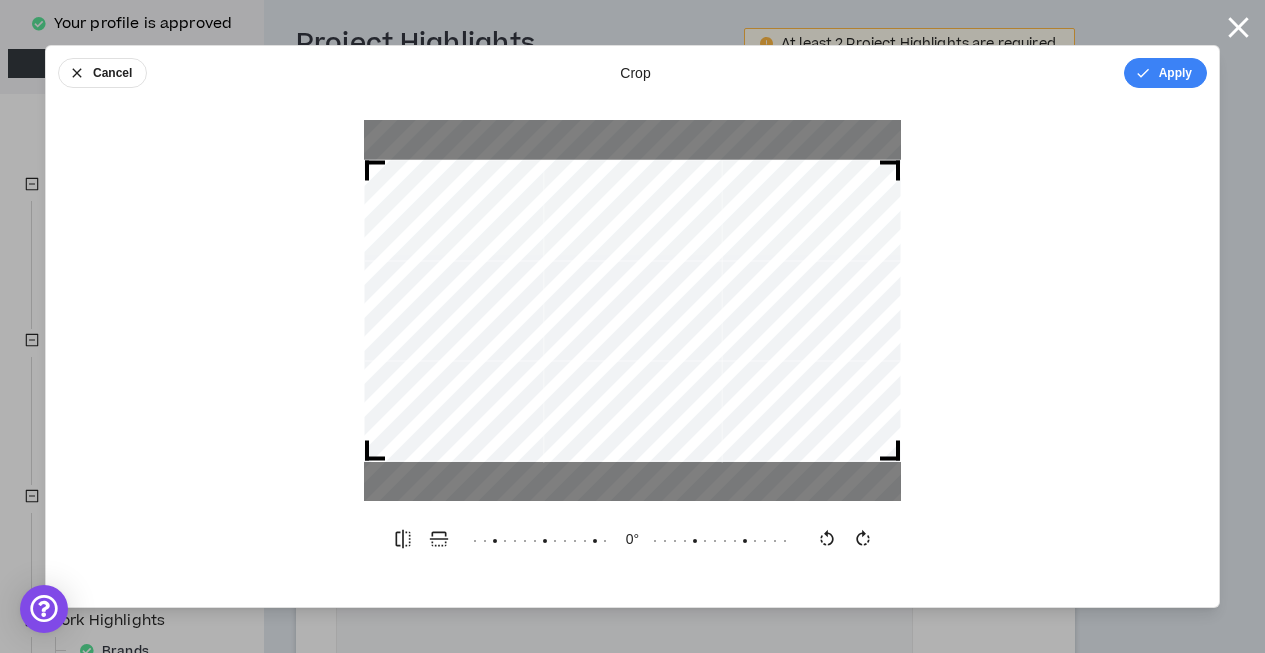scroll, scrollTop: 108, scrollLeft: 0, axis: vertical 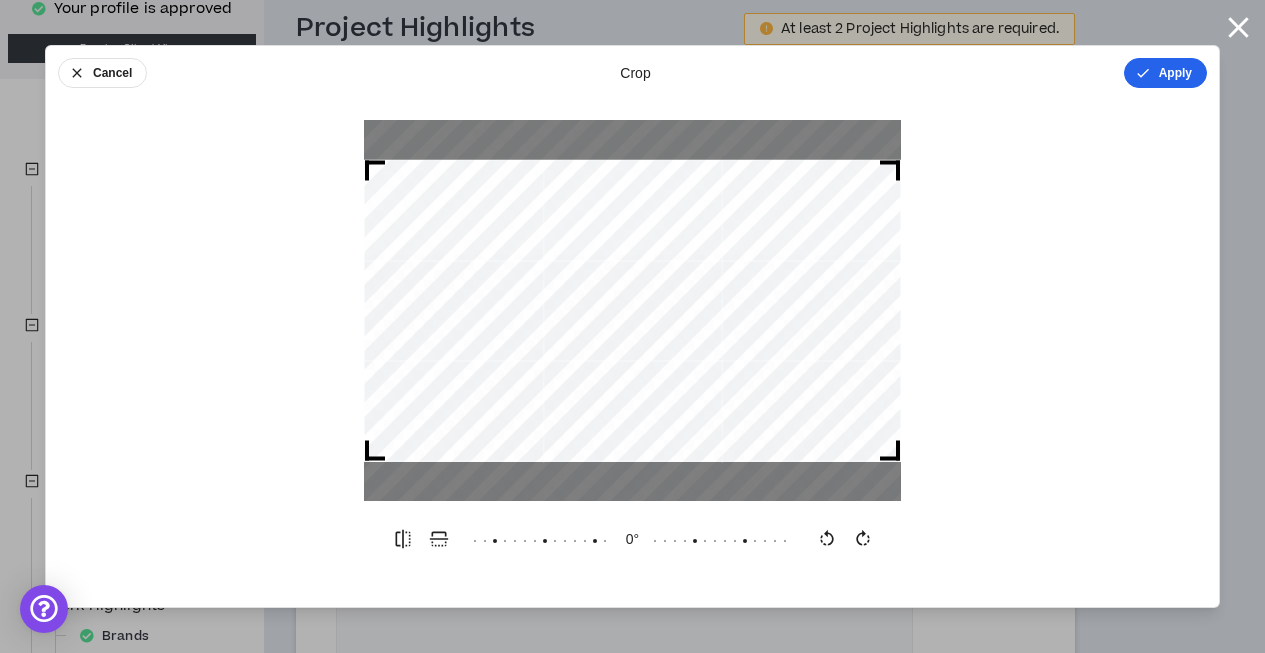 click on "Apply" at bounding box center (1165, 73) 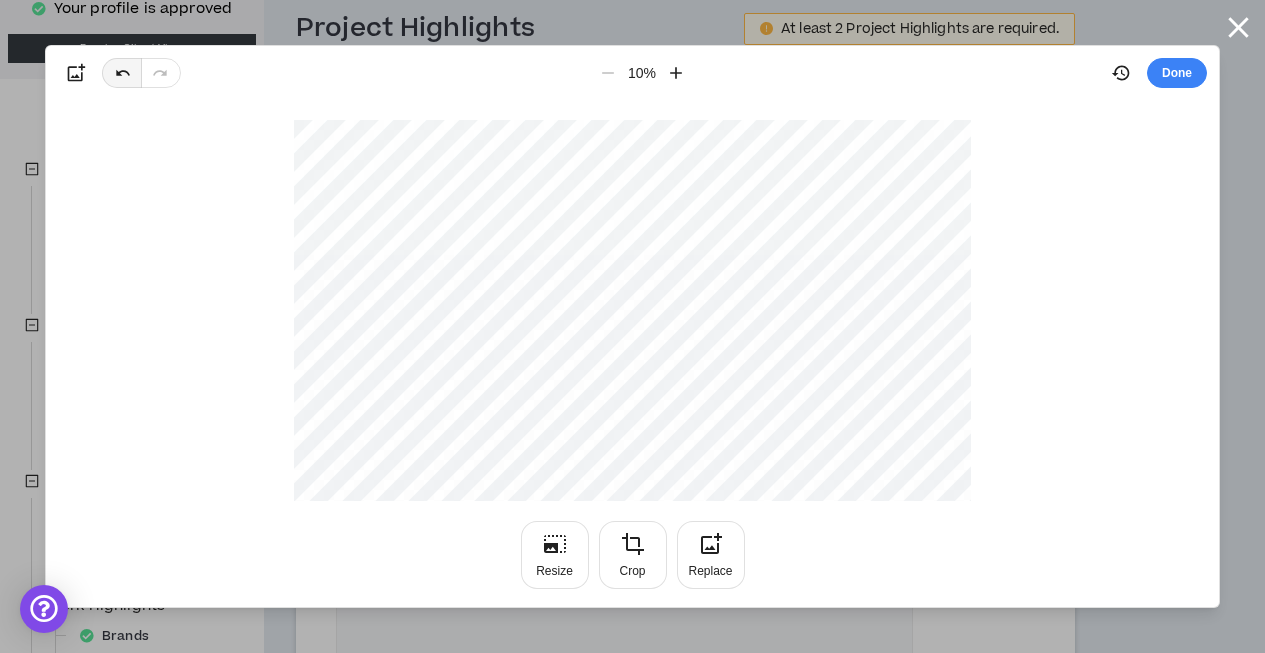 click 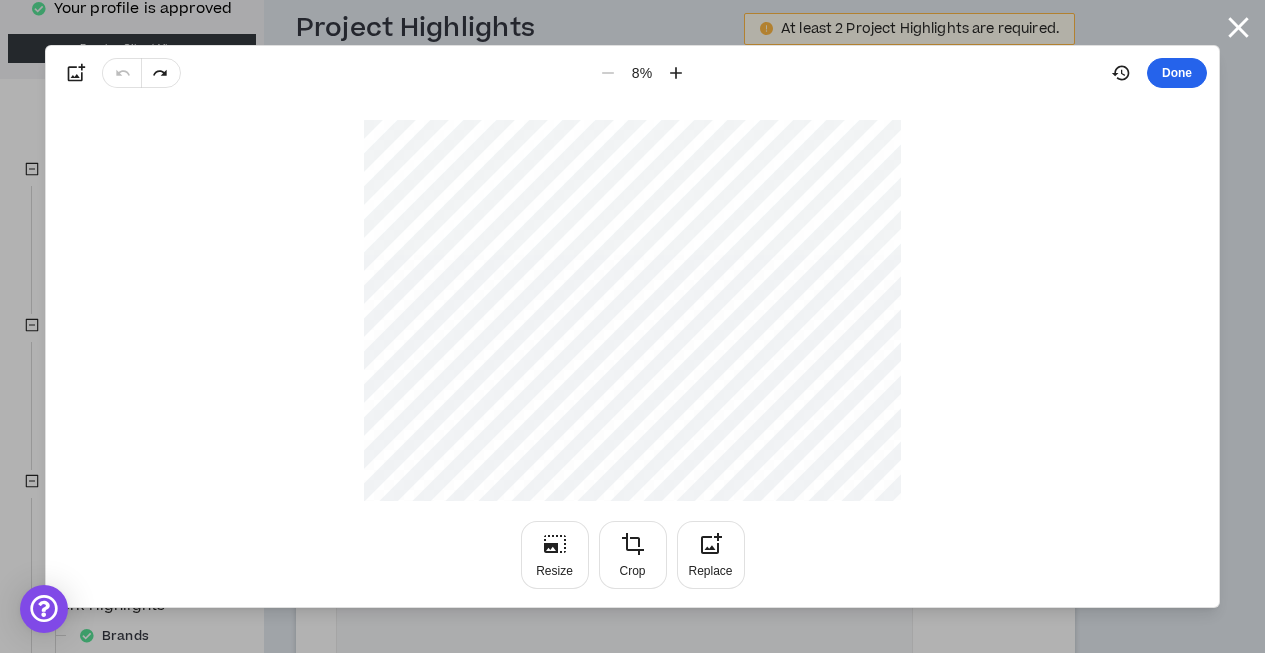 click on "Done" at bounding box center [1177, 73] 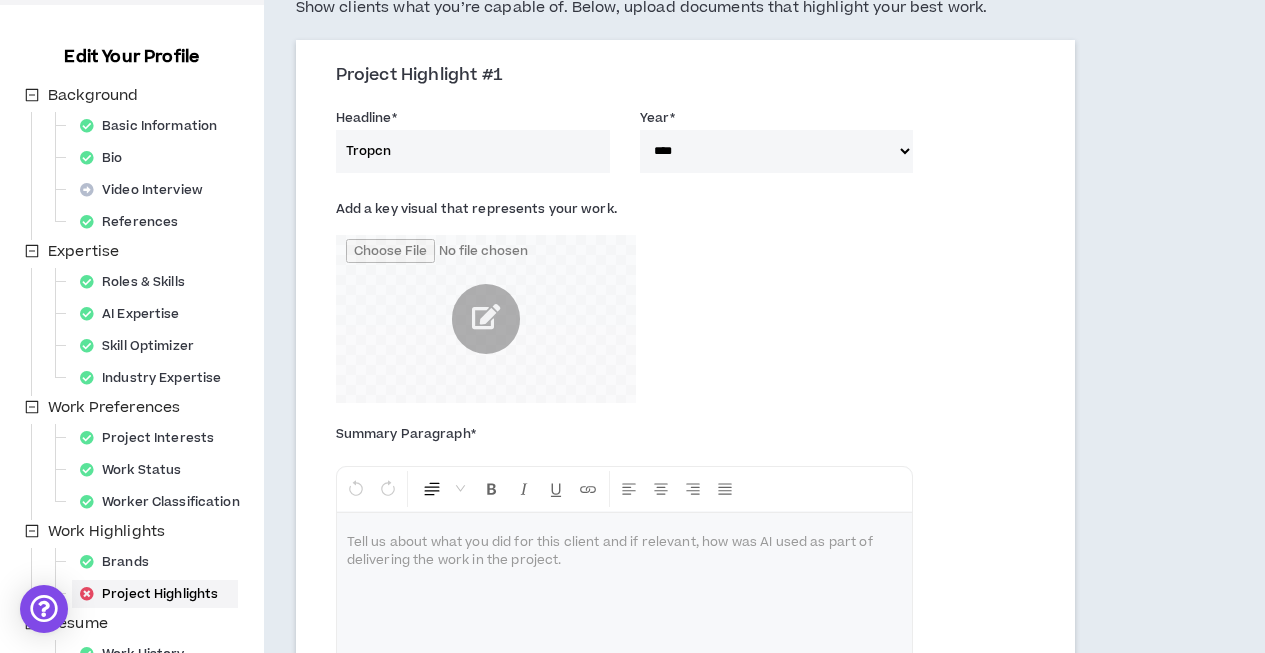 scroll, scrollTop: 385, scrollLeft: 0, axis: vertical 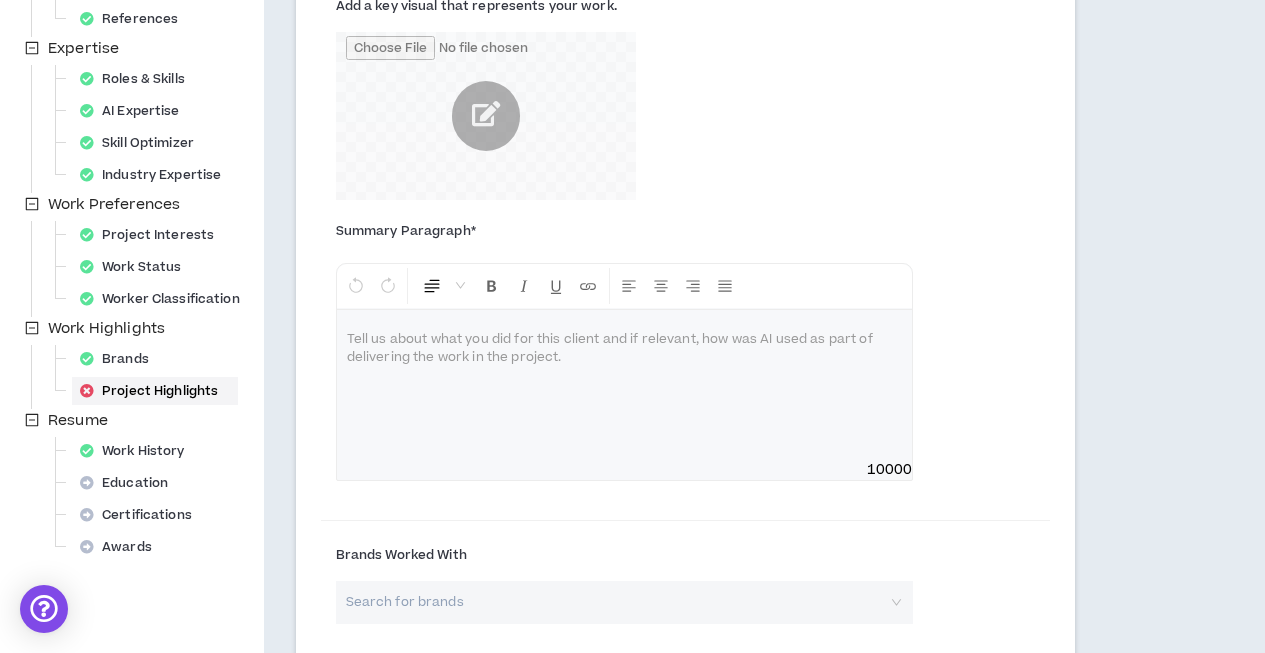 click at bounding box center (625, 340) 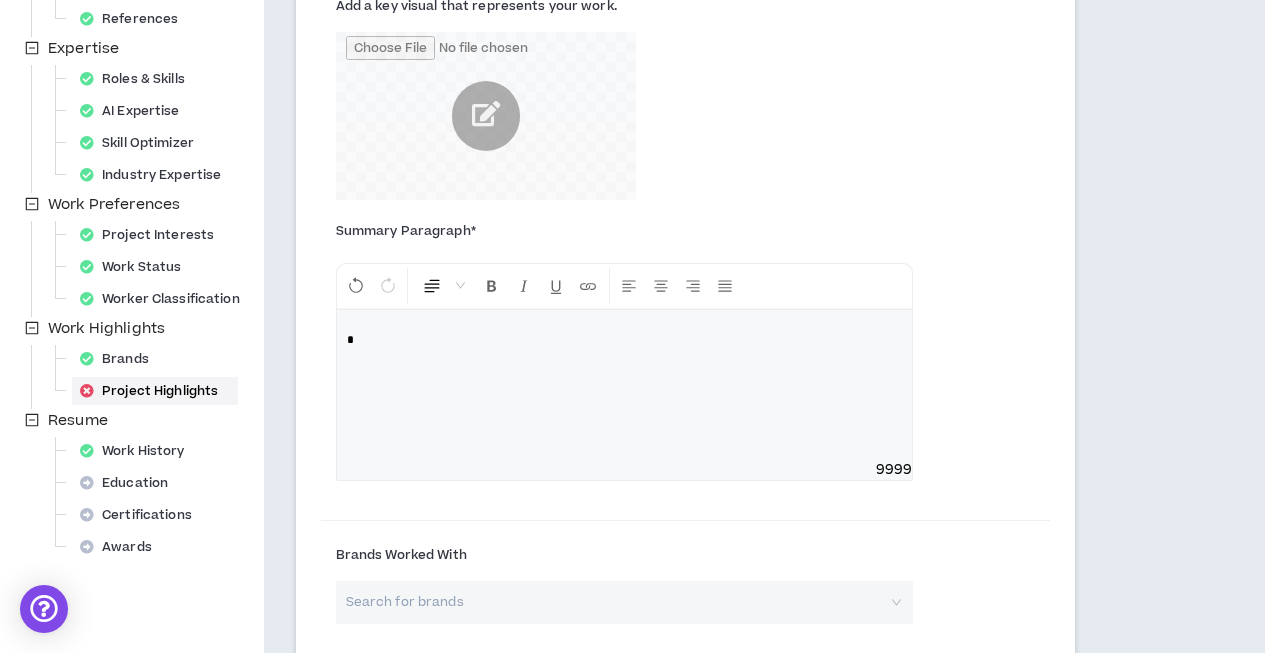 type 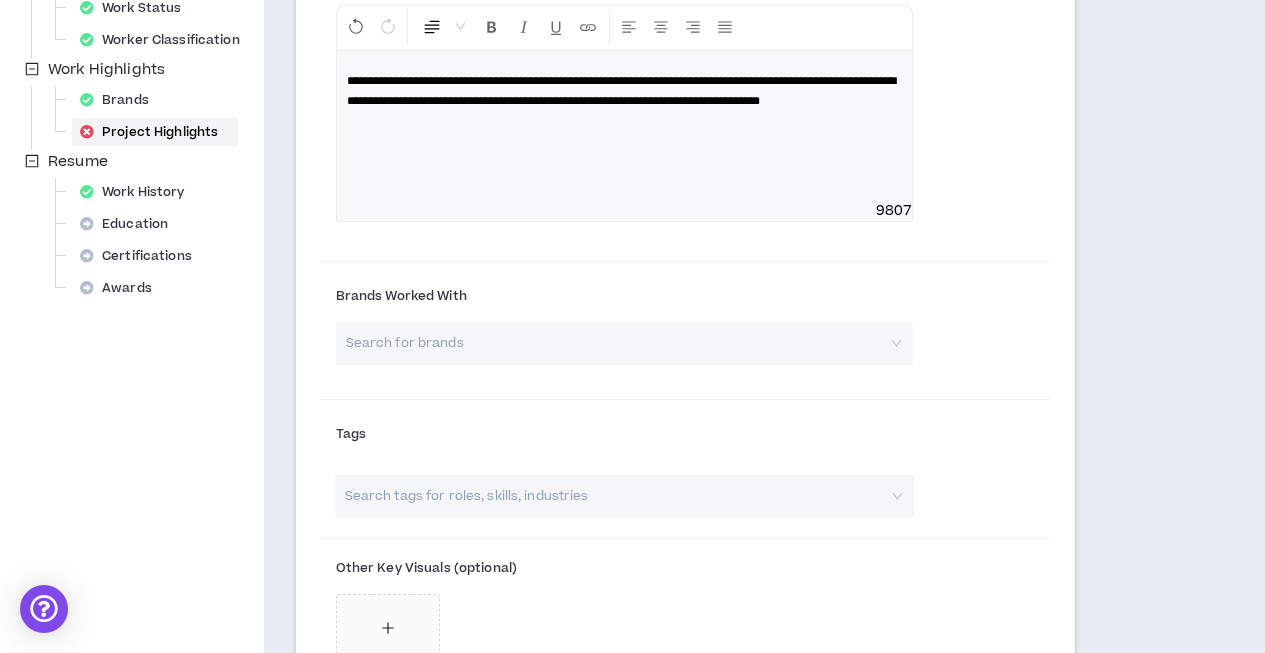 scroll, scrollTop: 696, scrollLeft: 0, axis: vertical 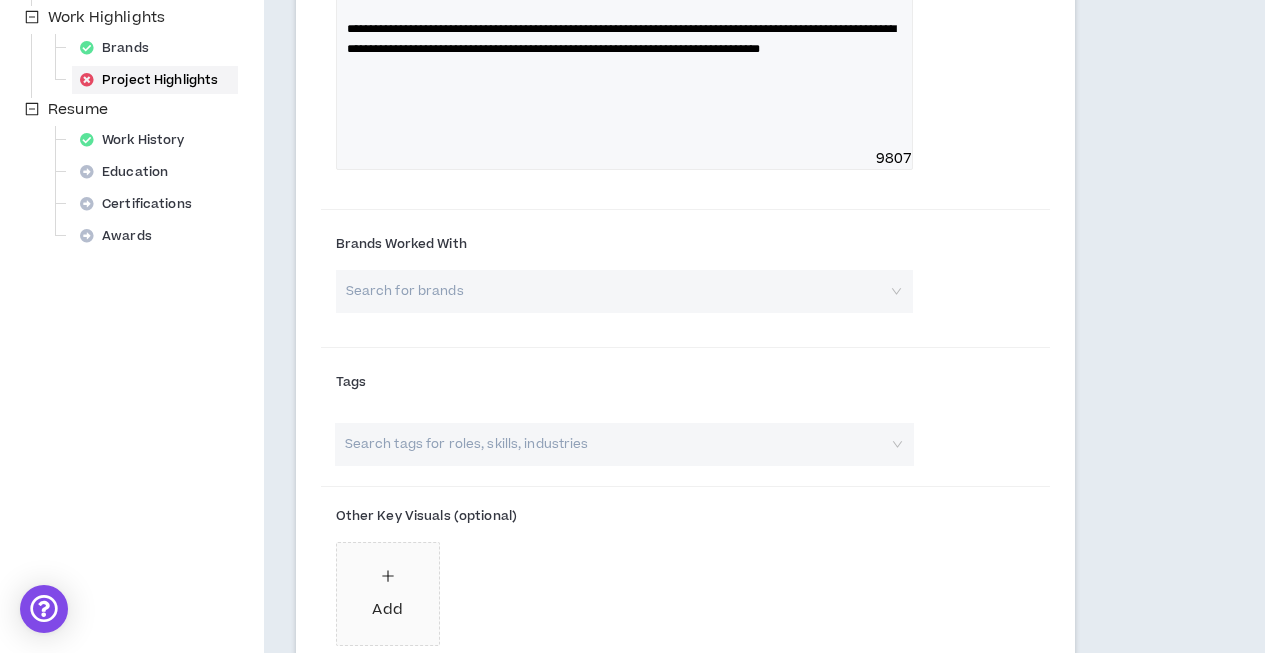 click at bounding box center (618, 291) 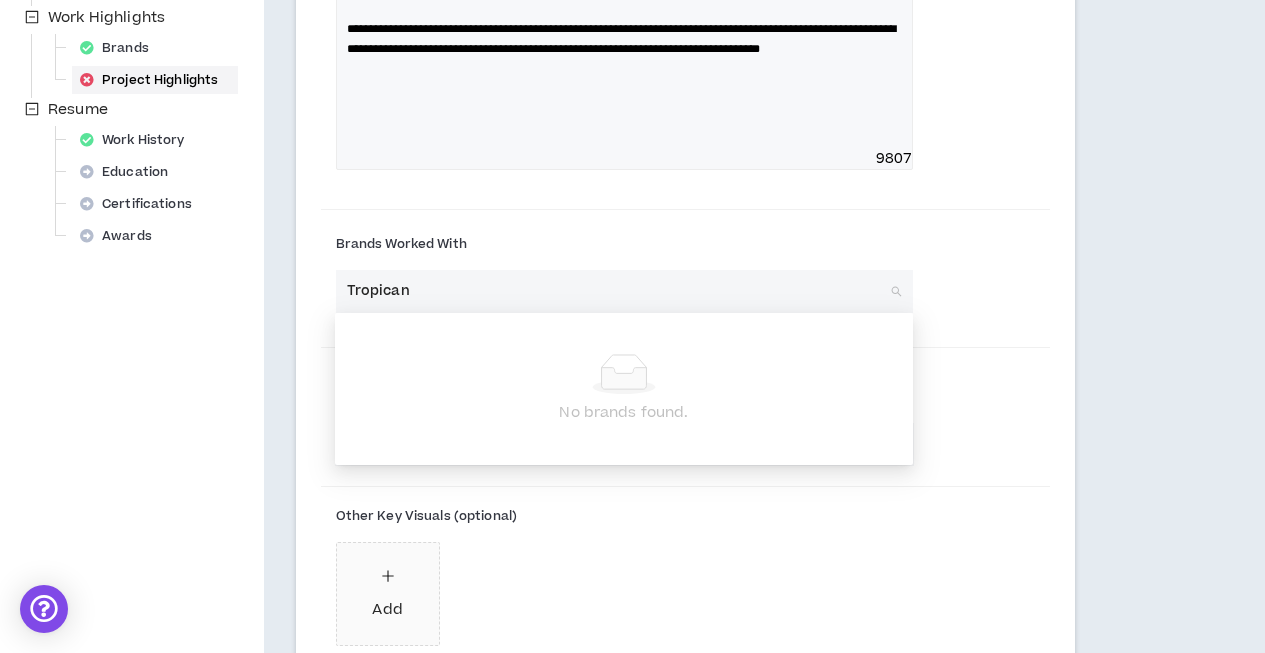 type on "Tropicana" 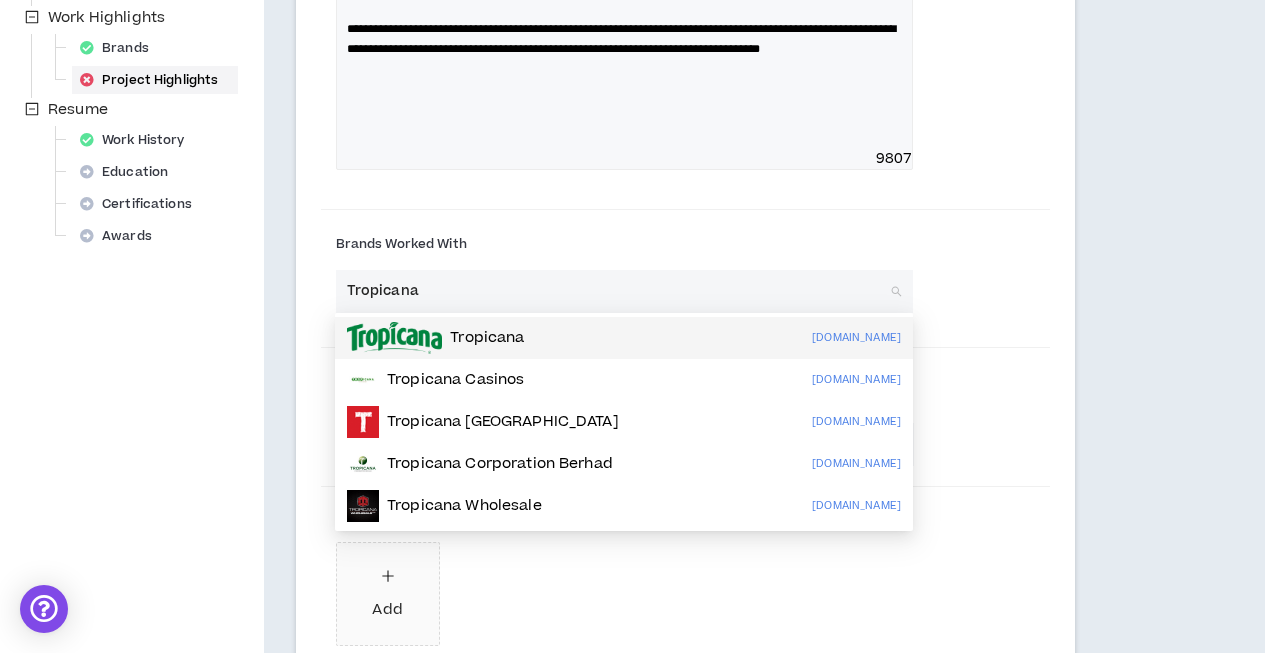 click on "Tropicana" at bounding box center (487, 338) 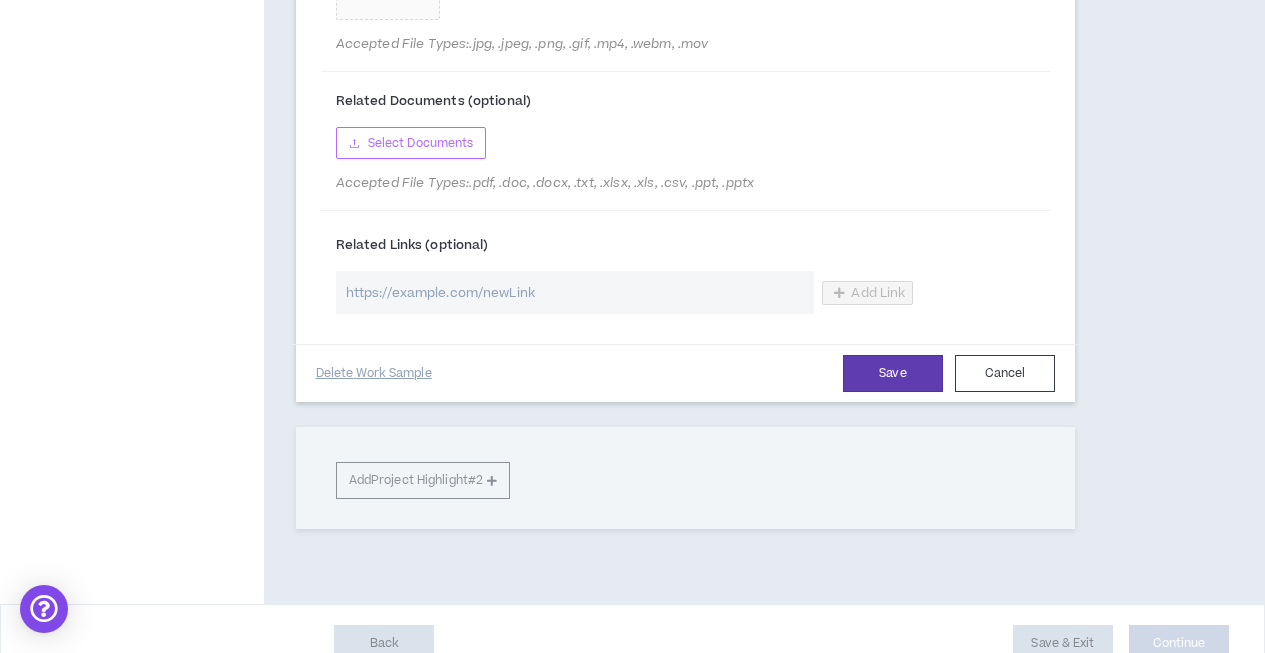 scroll, scrollTop: 1455, scrollLeft: 0, axis: vertical 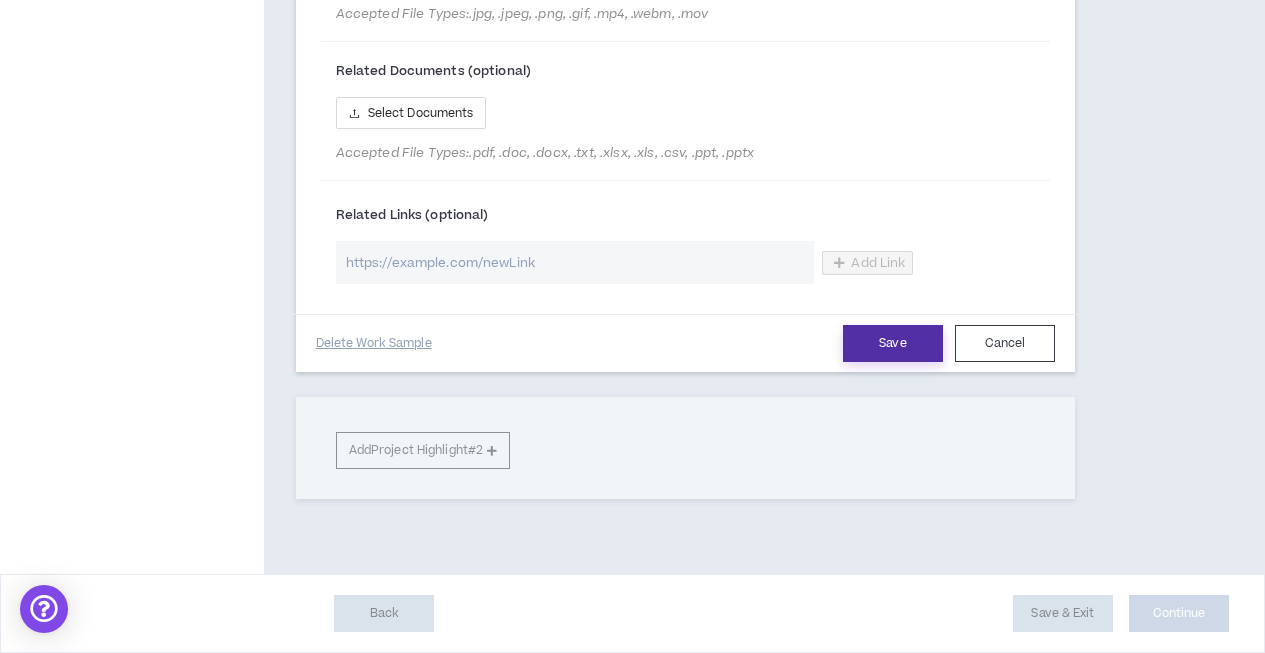 click on "Save" at bounding box center [893, 343] 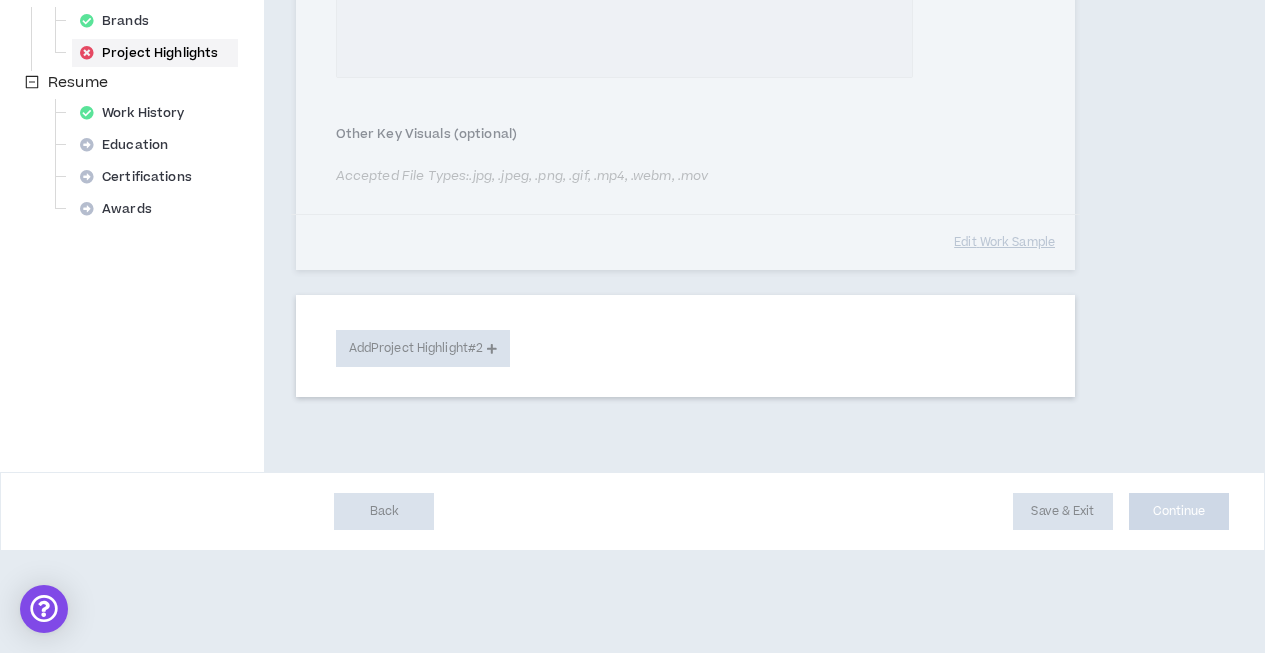 scroll, scrollTop: 376, scrollLeft: 0, axis: vertical 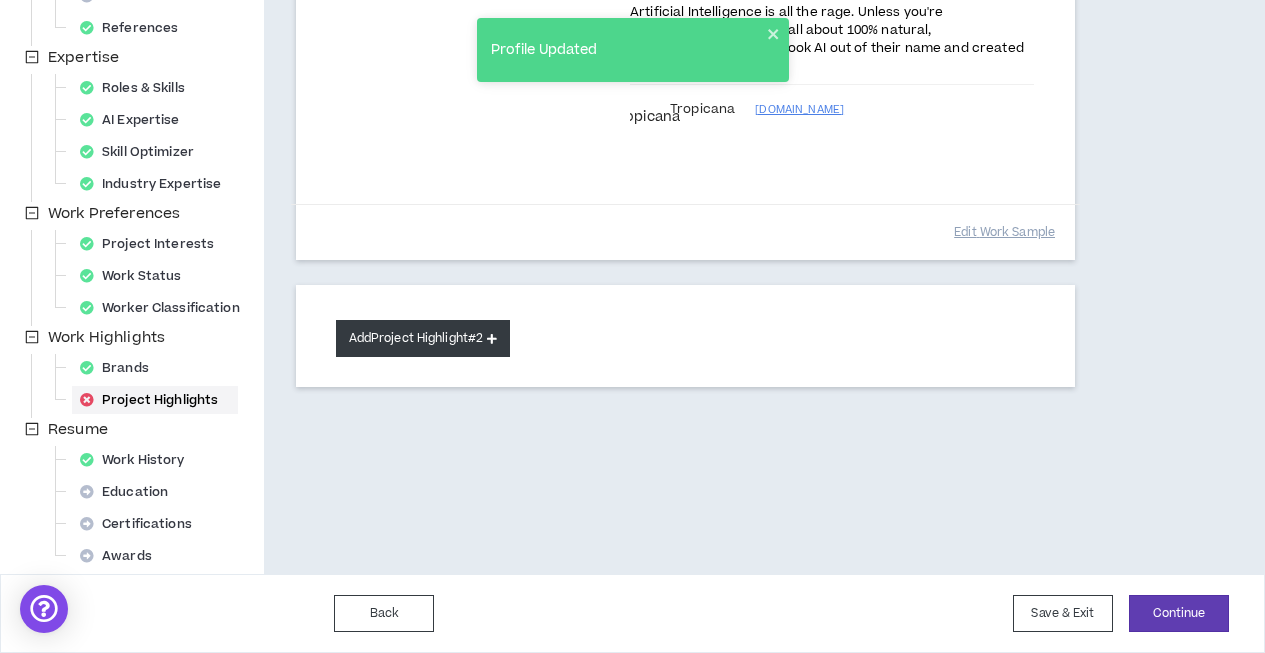 click on "Add  Project Highlight  #2" at bounding box center (423, 338) 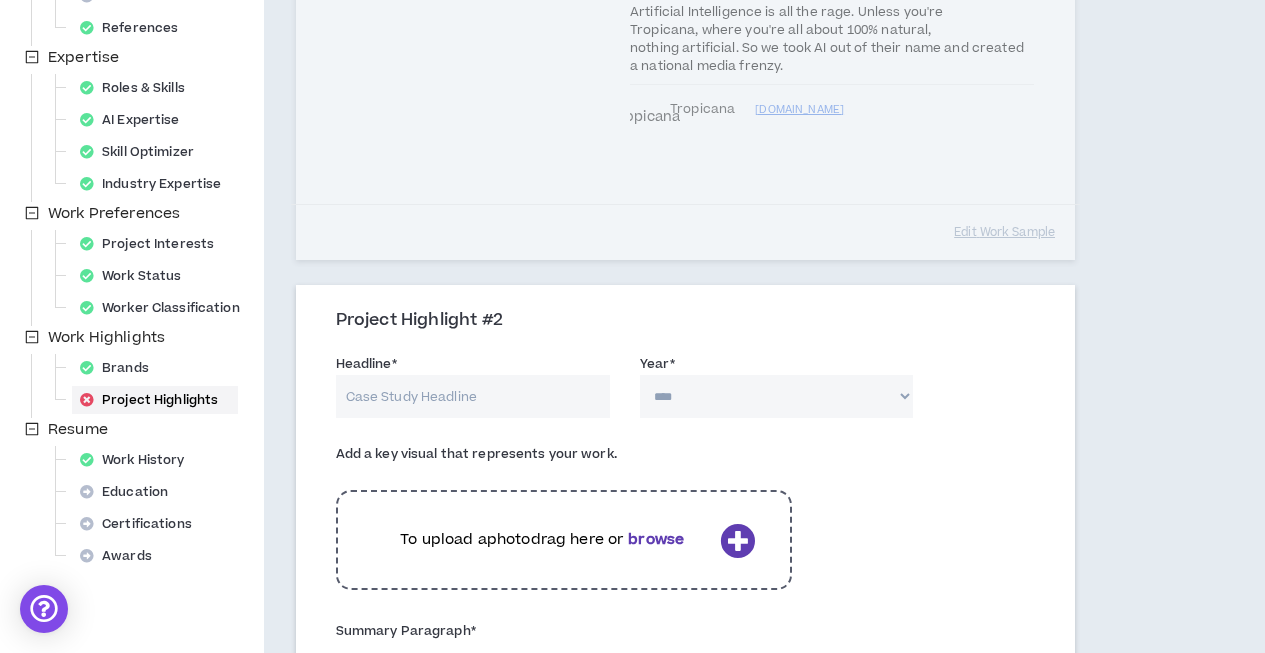 click on "To upload a  photo  drag here or browse" at bounding box center (542, 540) 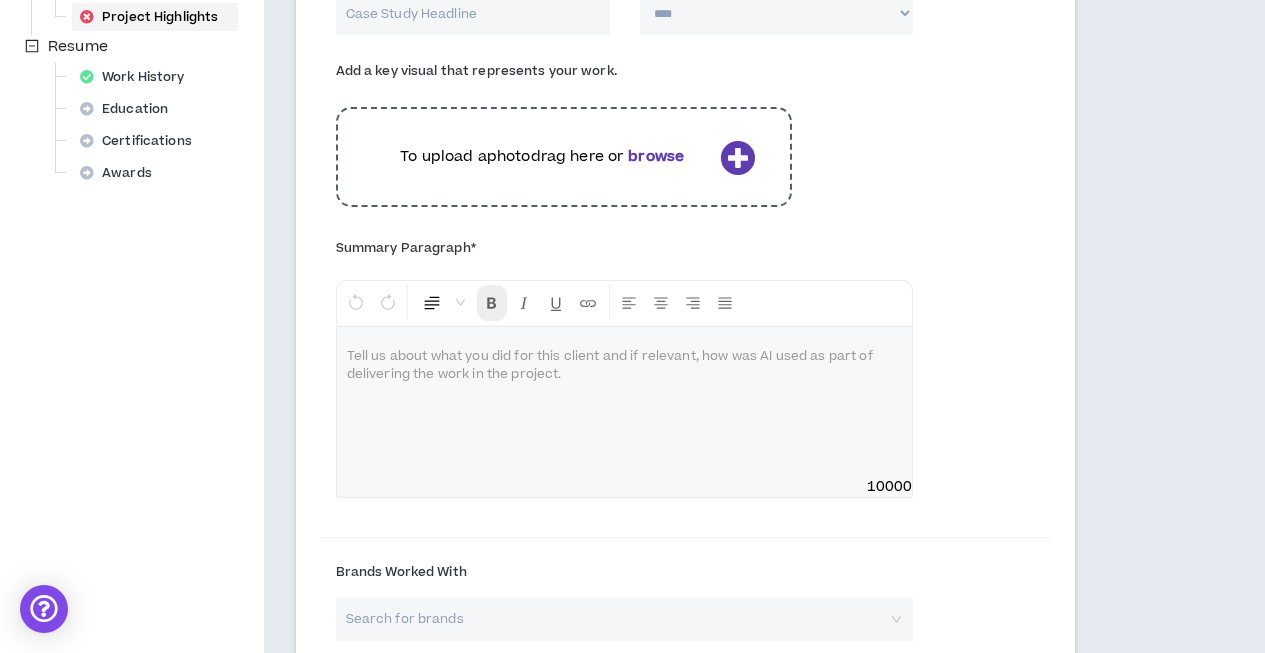 scroll, scrollTop: 762, scrollLeft: 0, axis: vertical 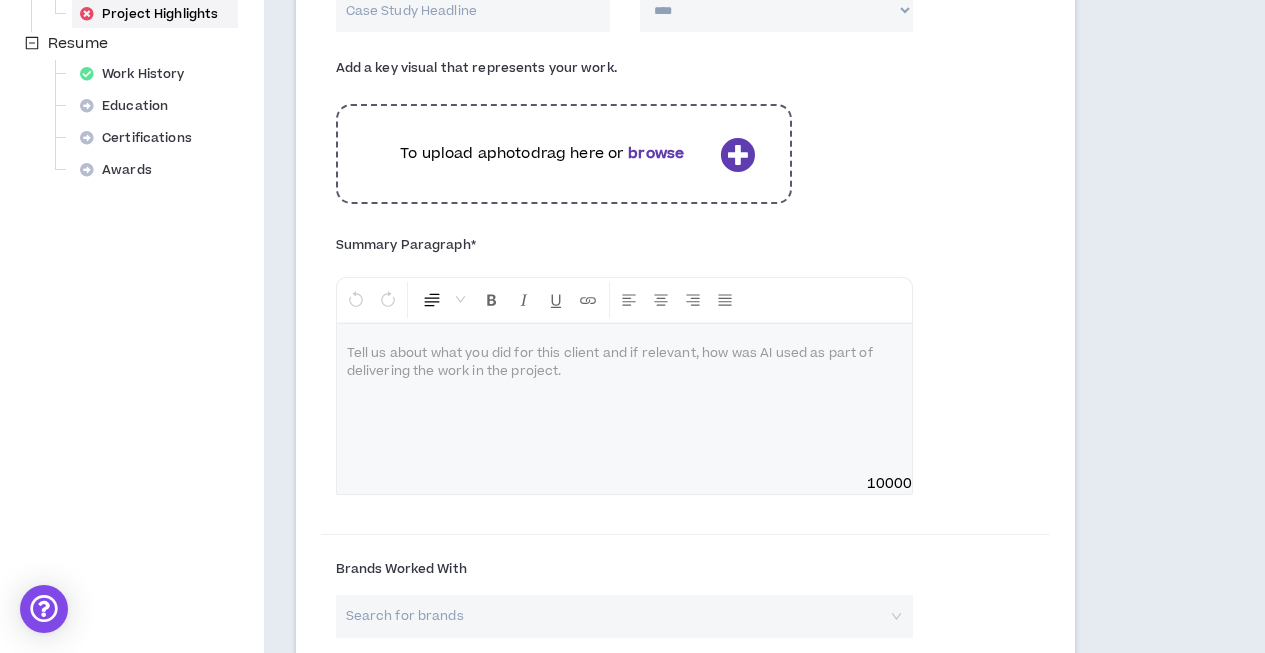 click on "To upload a  photo  drag here or browse" at bounding box center [542, 154] 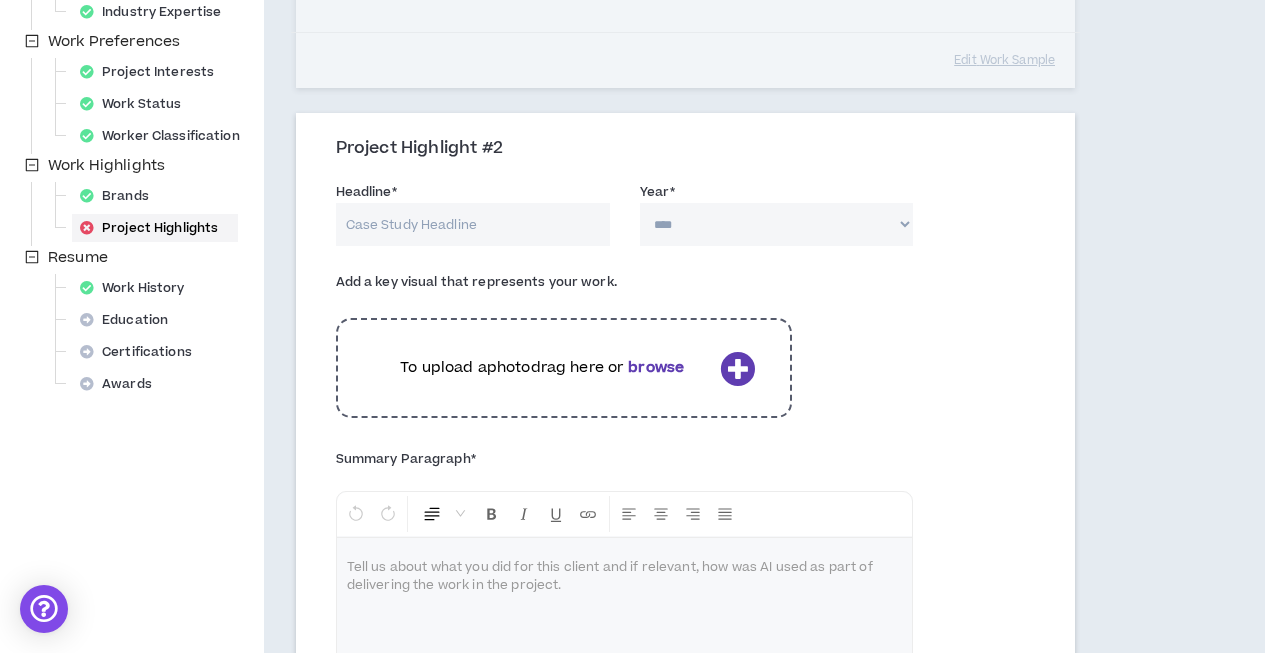 scroll, scrollTop: 549, scrollLeft: 0, axis: vertical 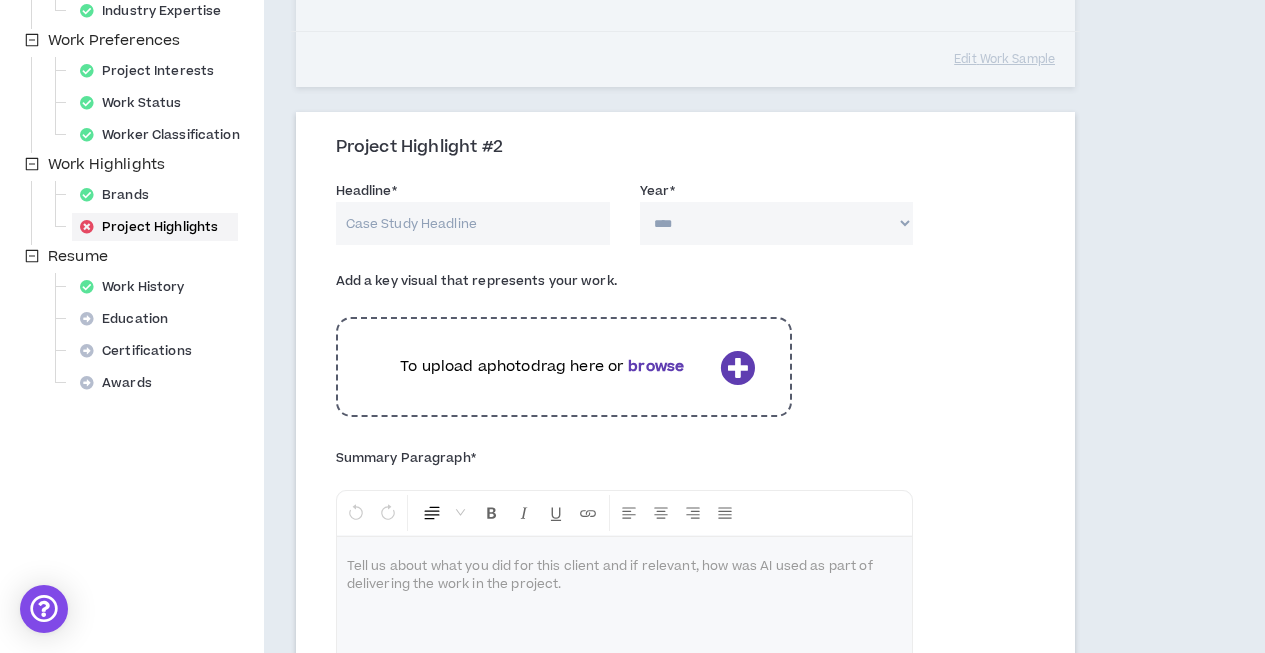 click on "Headline  *" at bounding box center (473, 223) 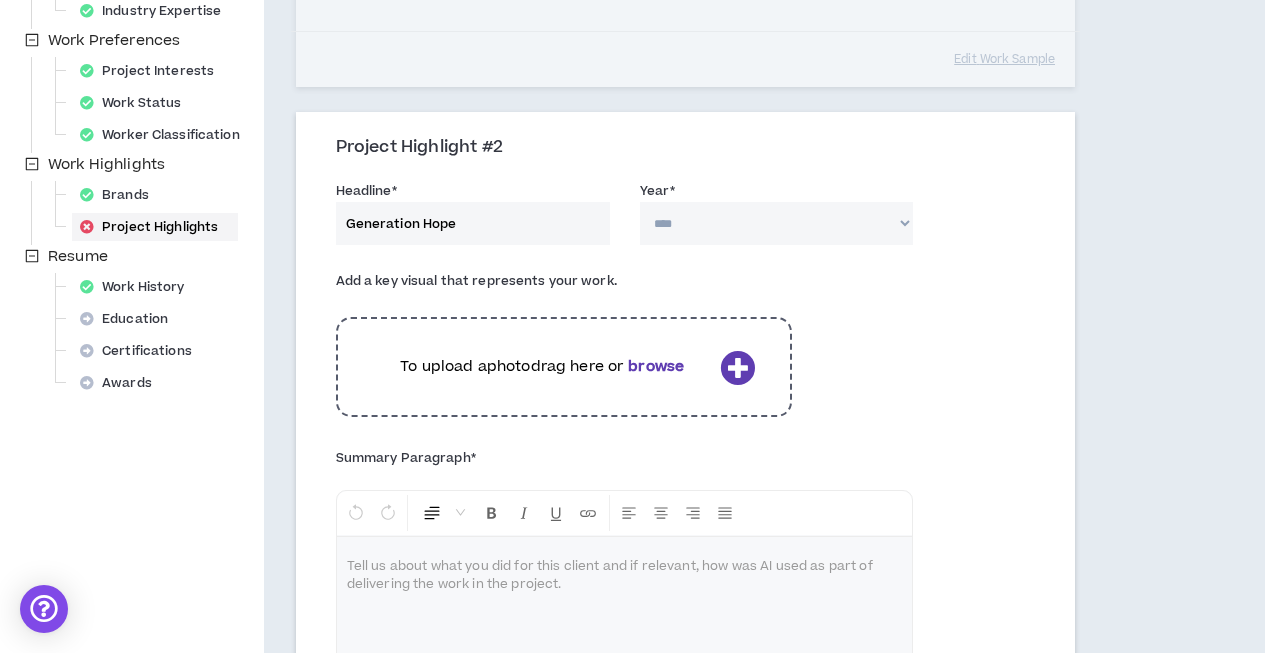 type on "Generation Hope" 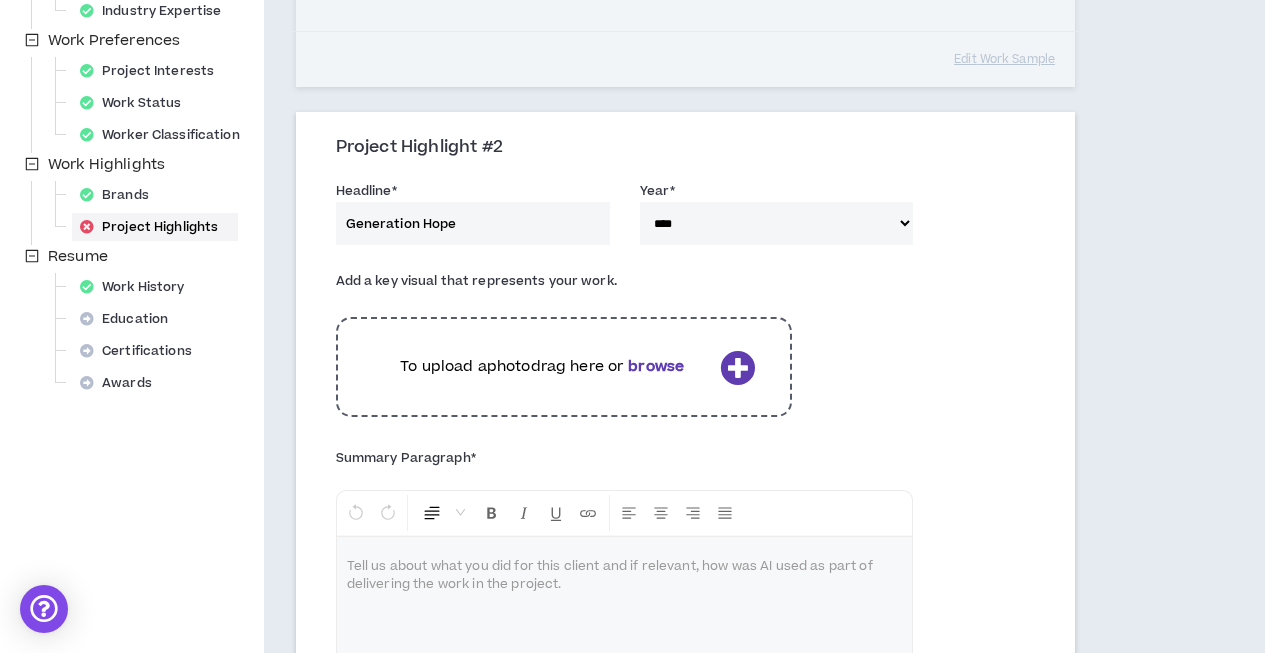 click at bounding box center (737, 367) 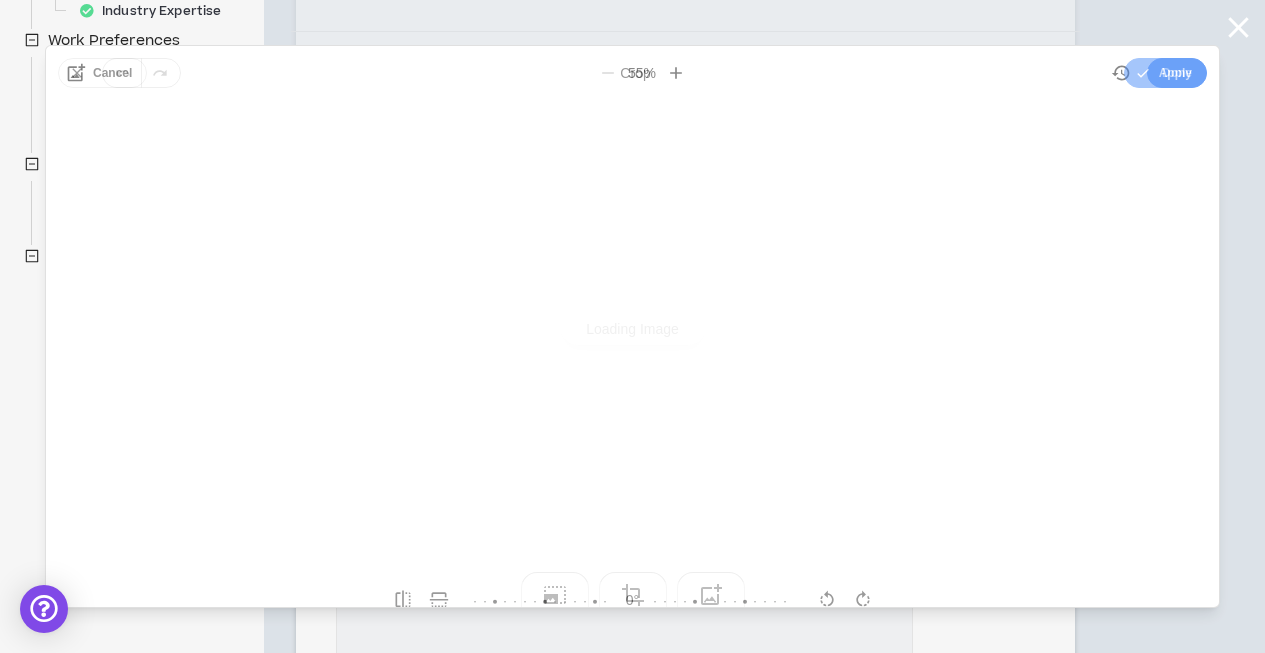 scroll, scrollTop: 0, scrollLeft: 0, axis: both 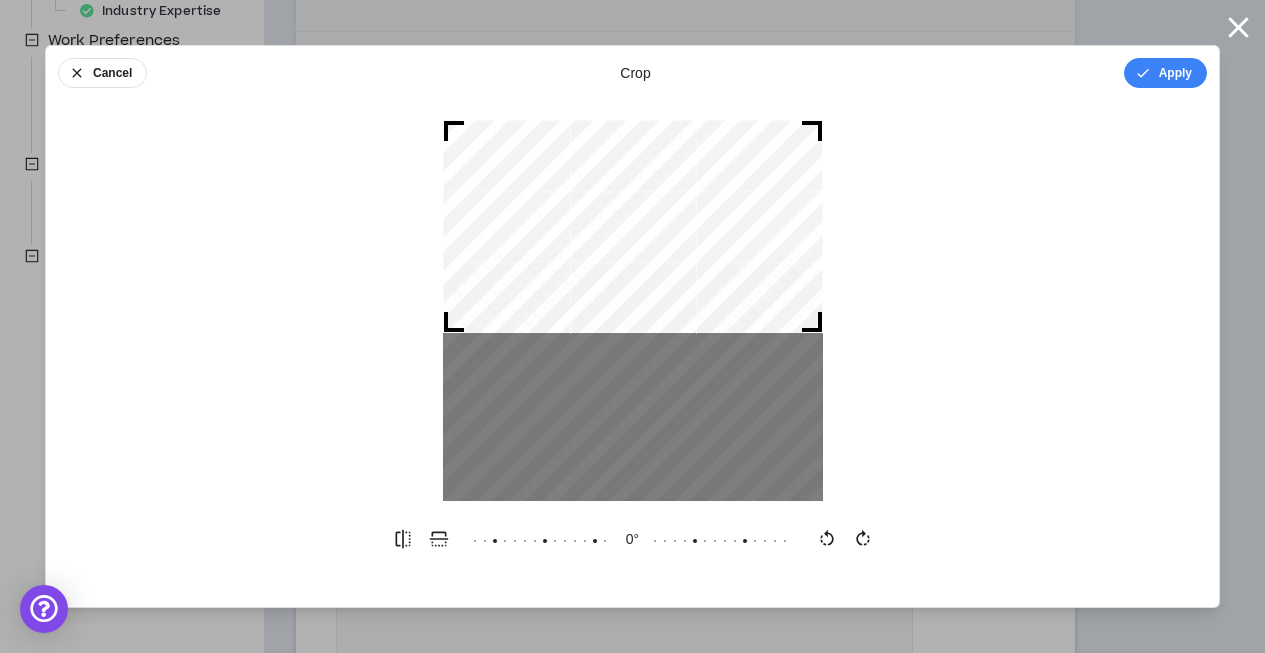 drag, startPoint x: 773, startPoint y: 282, endPoint x: 771, endPoint y: 198, distance: 84.0238 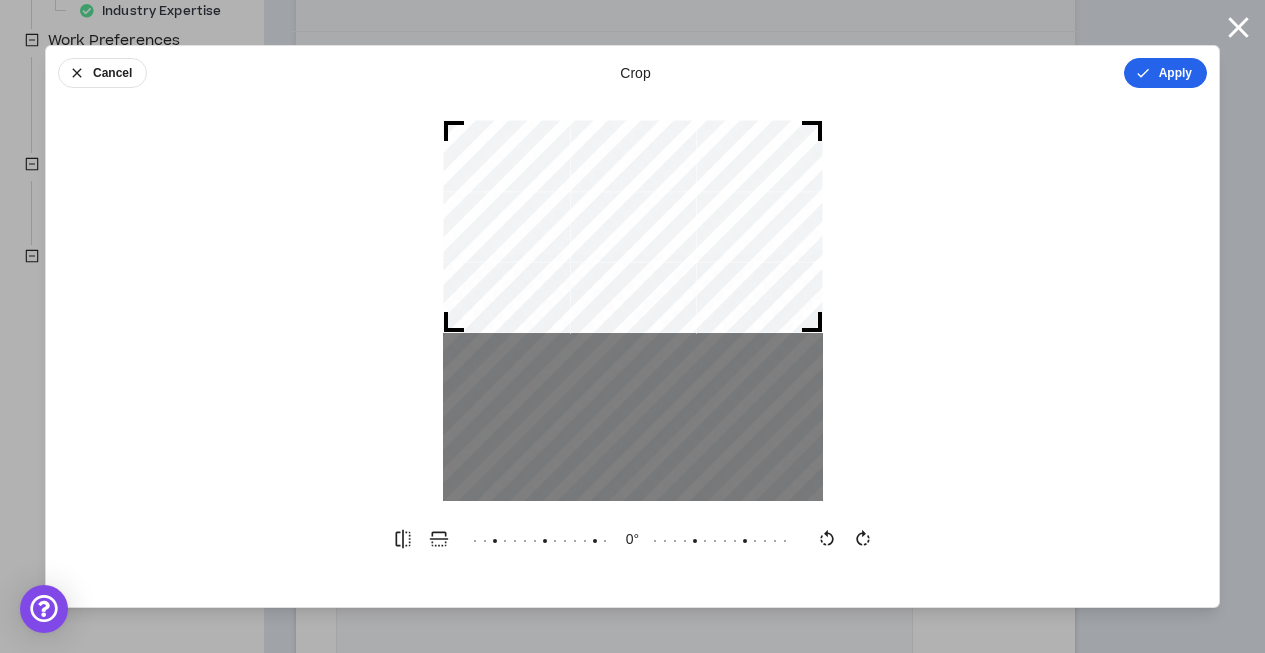 click on "Apply" at bounding box center [1165, 73] 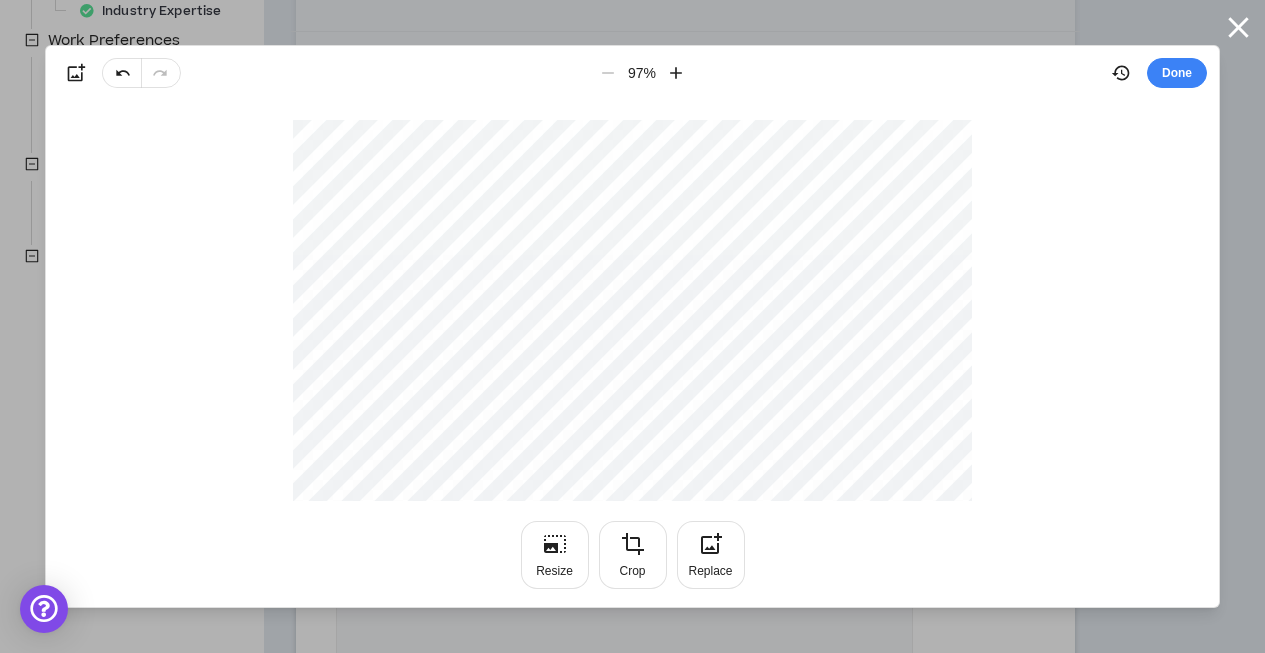 click on "Done" at bounding box center (1177, 73) 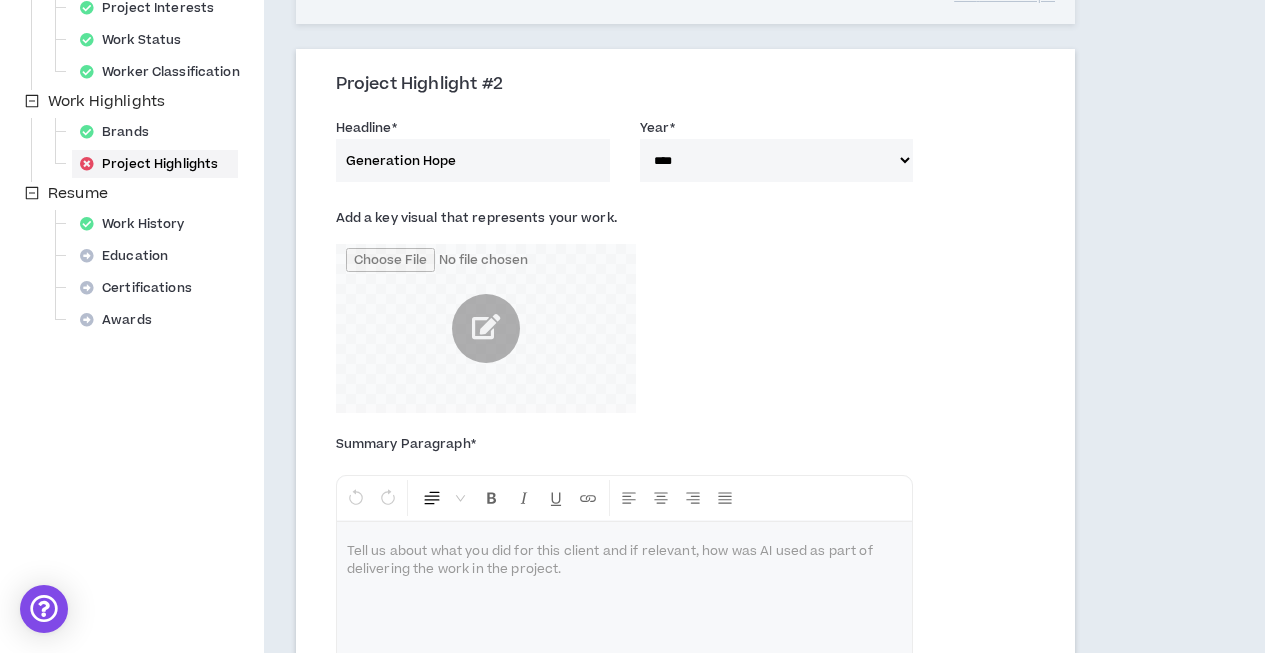 scroll, scrollTop: 616, scrollLeft: 0, axis: vertical 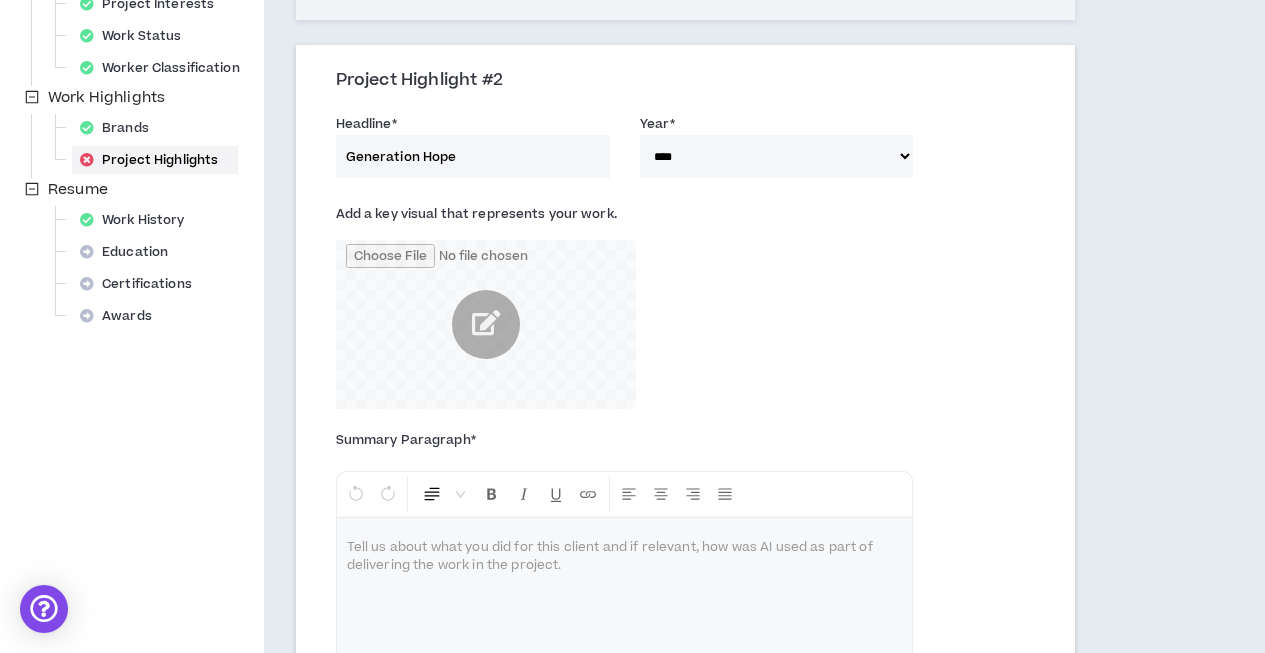 drag, startPoint x: 348, startPoint y: 545, endPoint x: 666, endPoint y: 577, distance: 319.60602 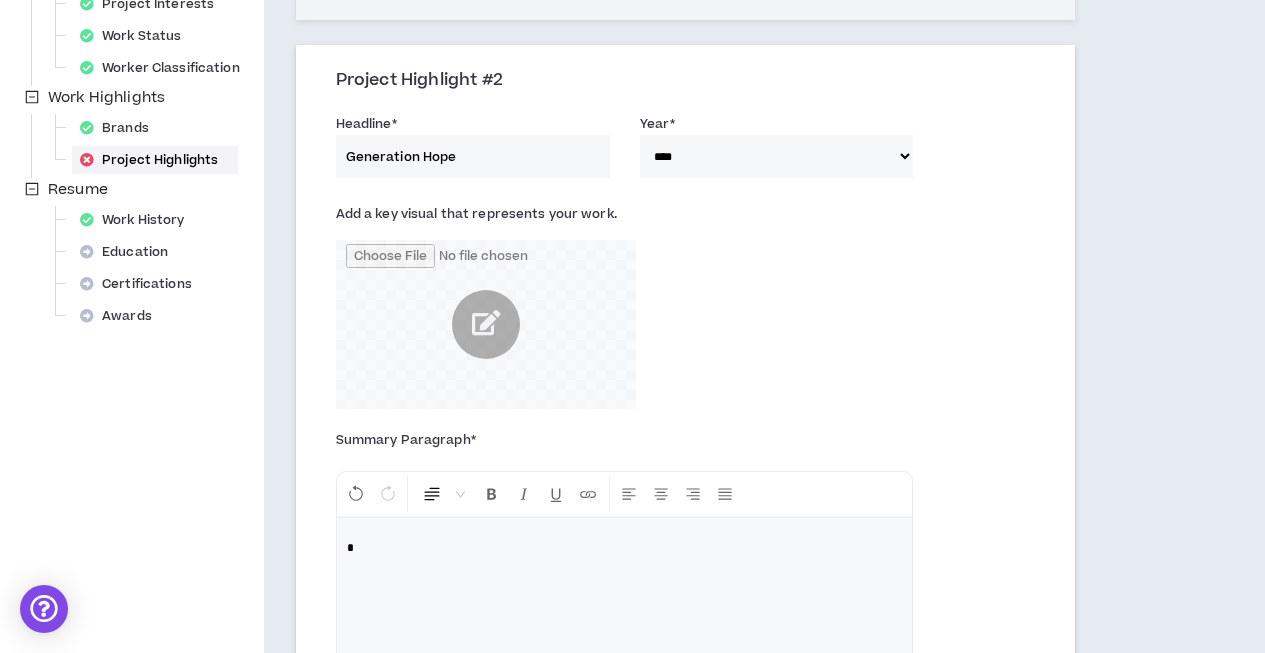 type 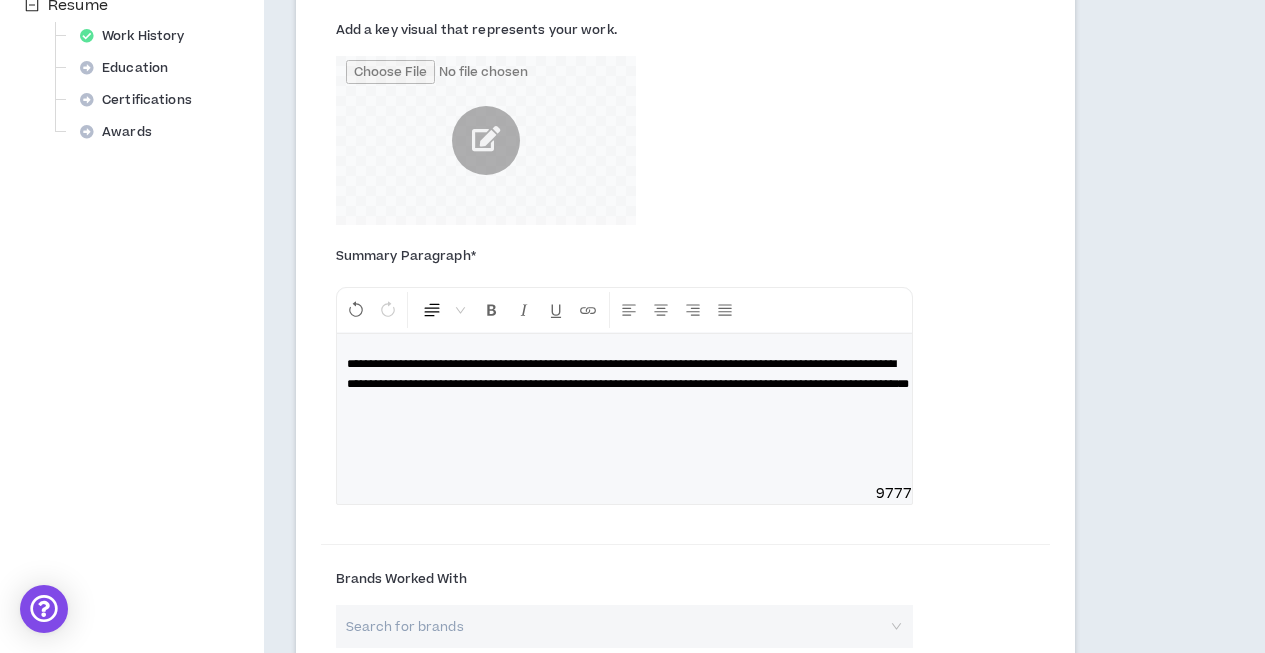 scroll, scrollTop: 1079, scrollLeft: 0, axis: vertical 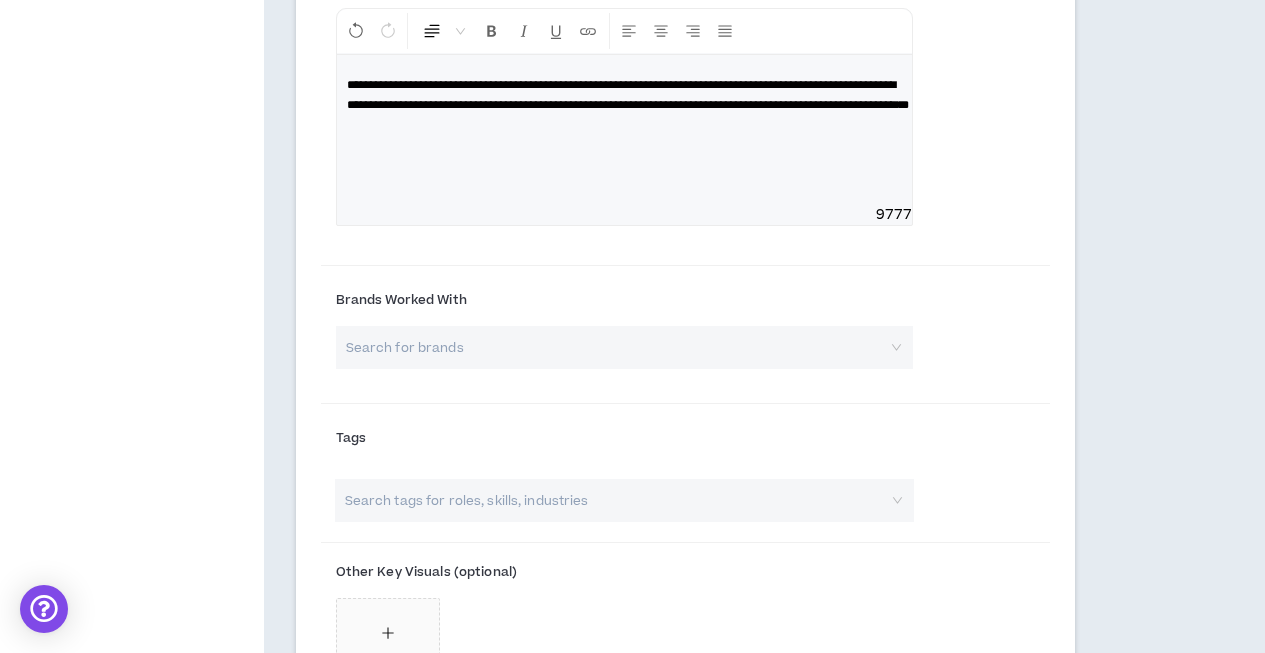 click at bounding box center (618, 347) 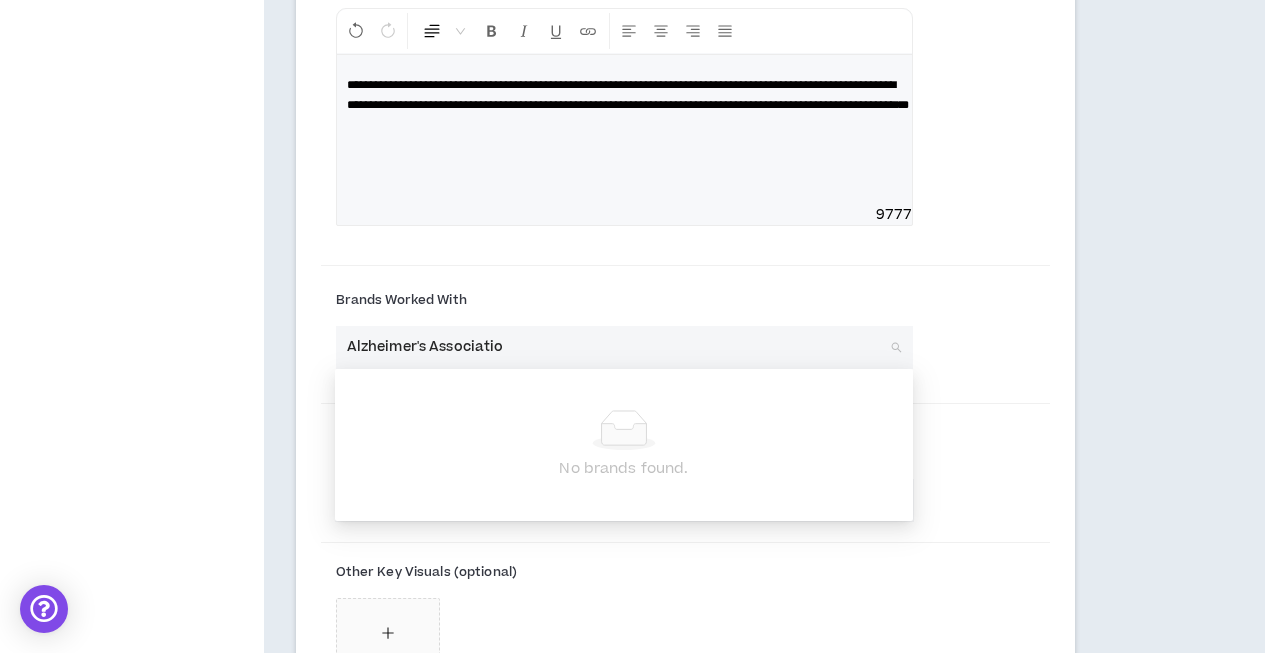 type on "Alzheimer's Association" 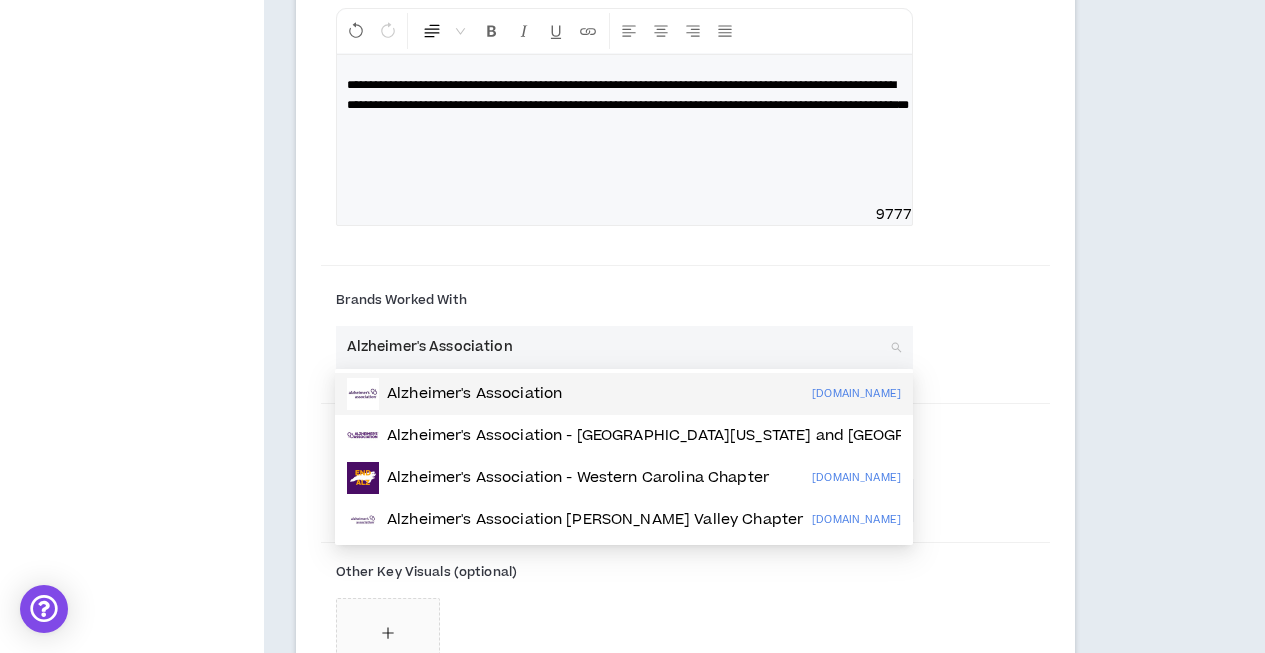 click on "Alzheimer's Association" at bounding box center [474, 394] 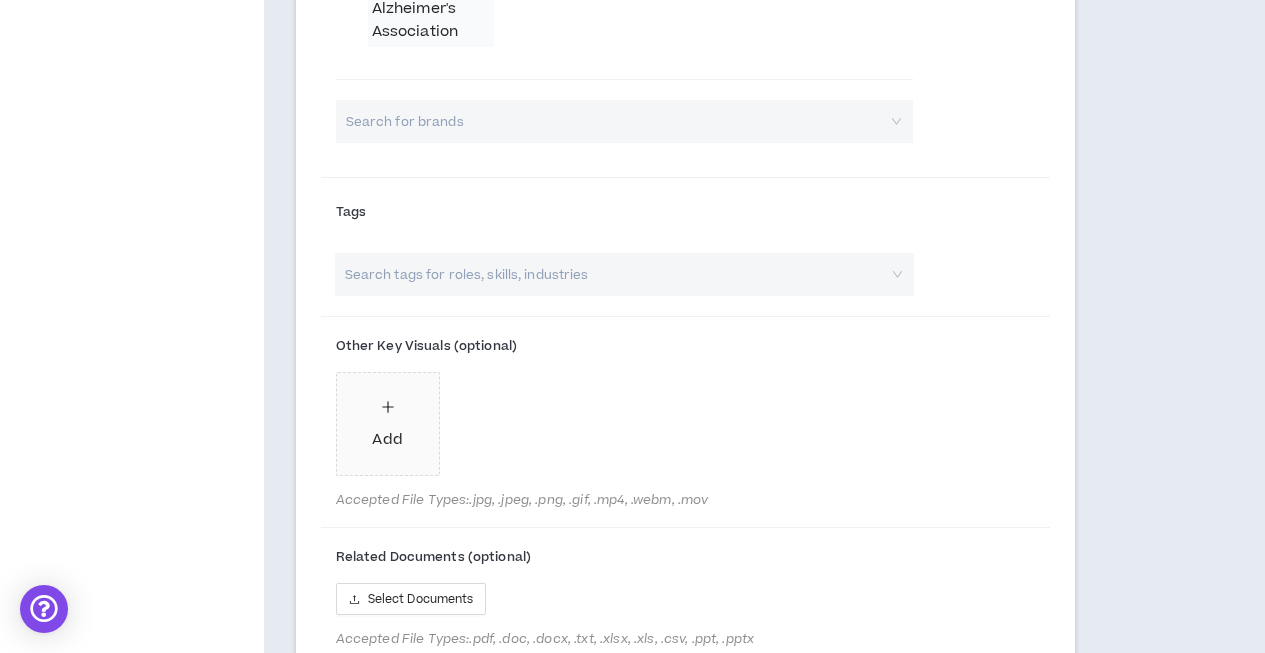 scroll, scrollTop: 1438, scrollLeft: 0, axis: vertical 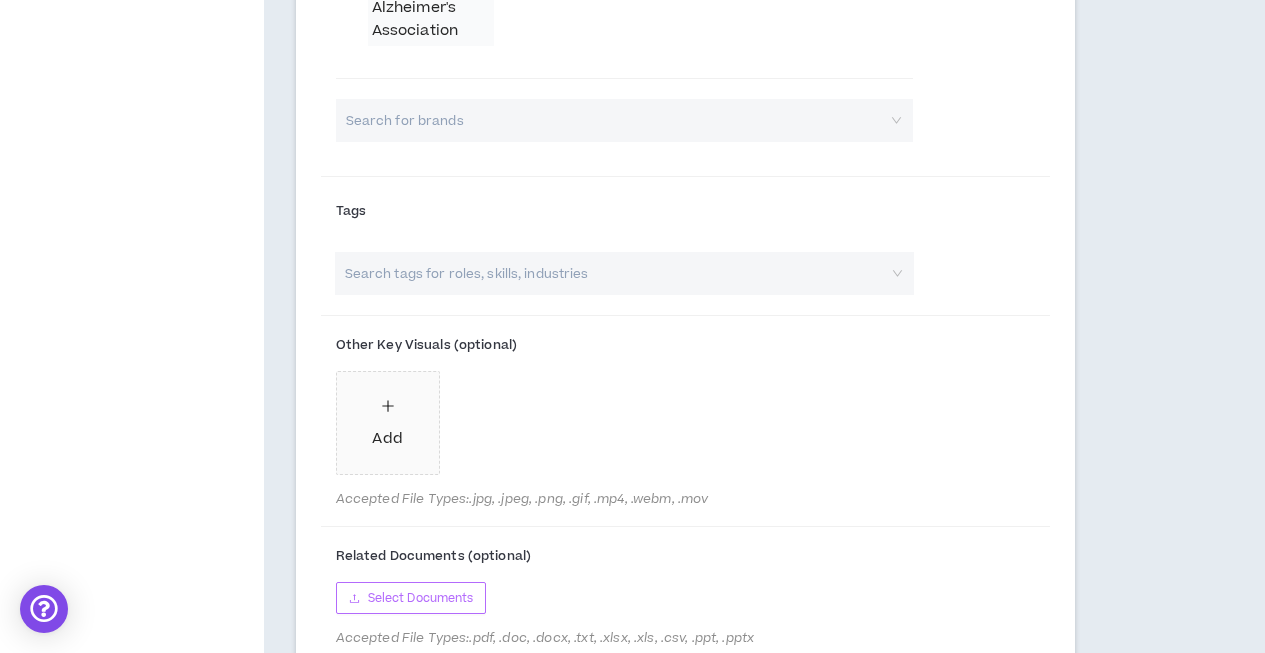 click on "Select Documents" at bounding box center [421, 598] 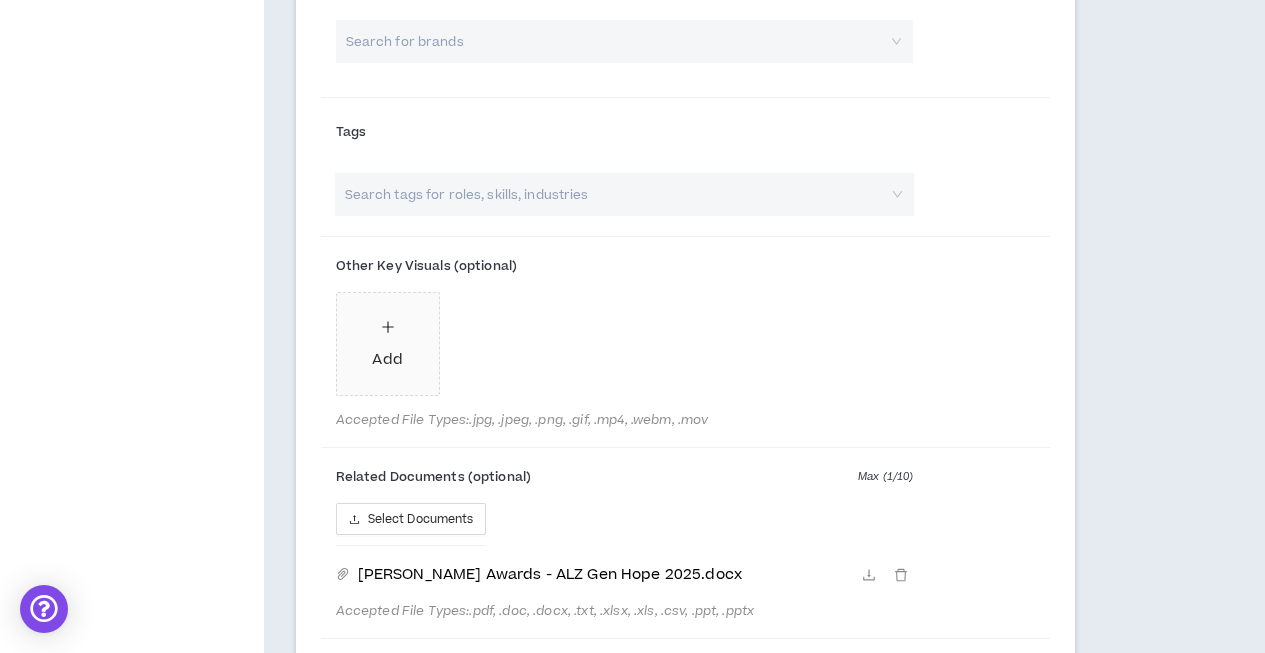 scroll, scrollTop: 1759, scrollLeft: 0, axis: vertical 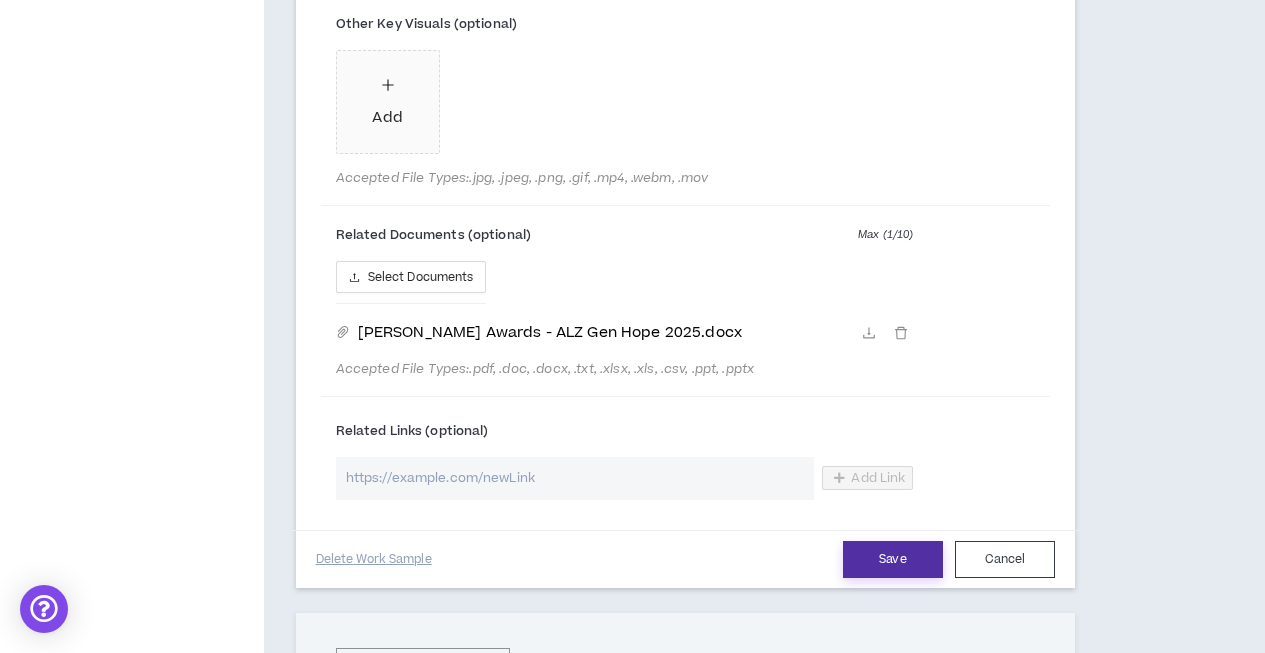 click on "Save" at bounding box center (893, 559) 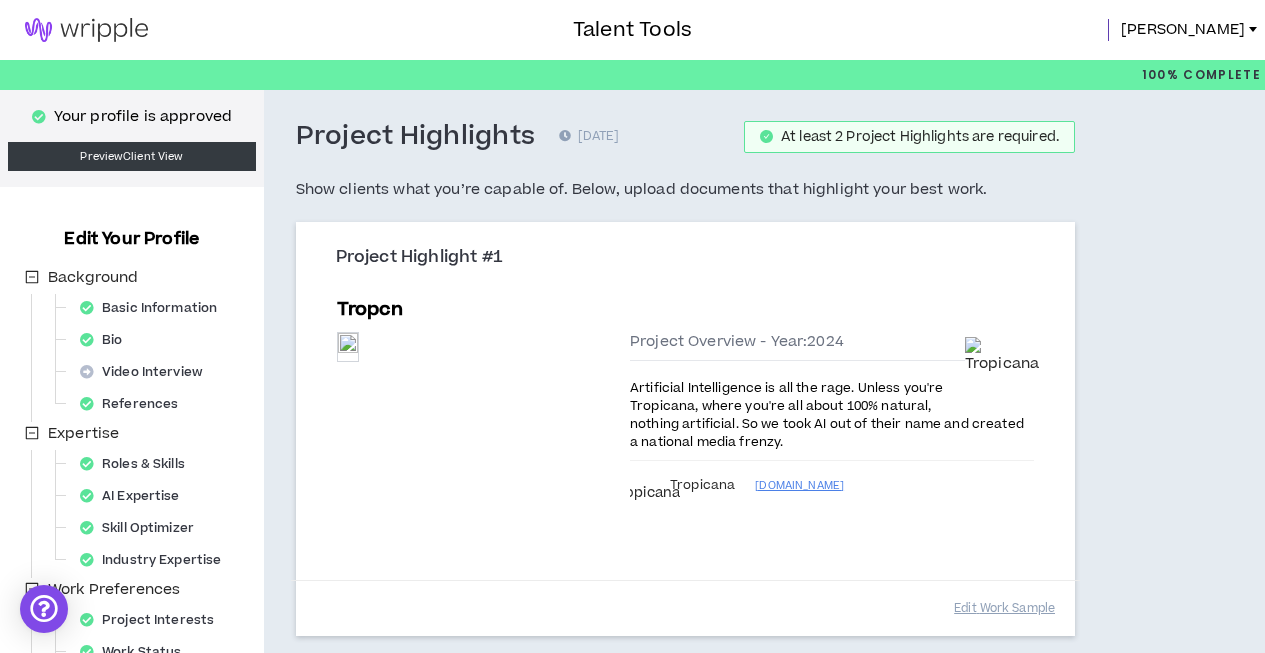 scroll, scrollTop: 0, scrollLeft: 0, axis: both 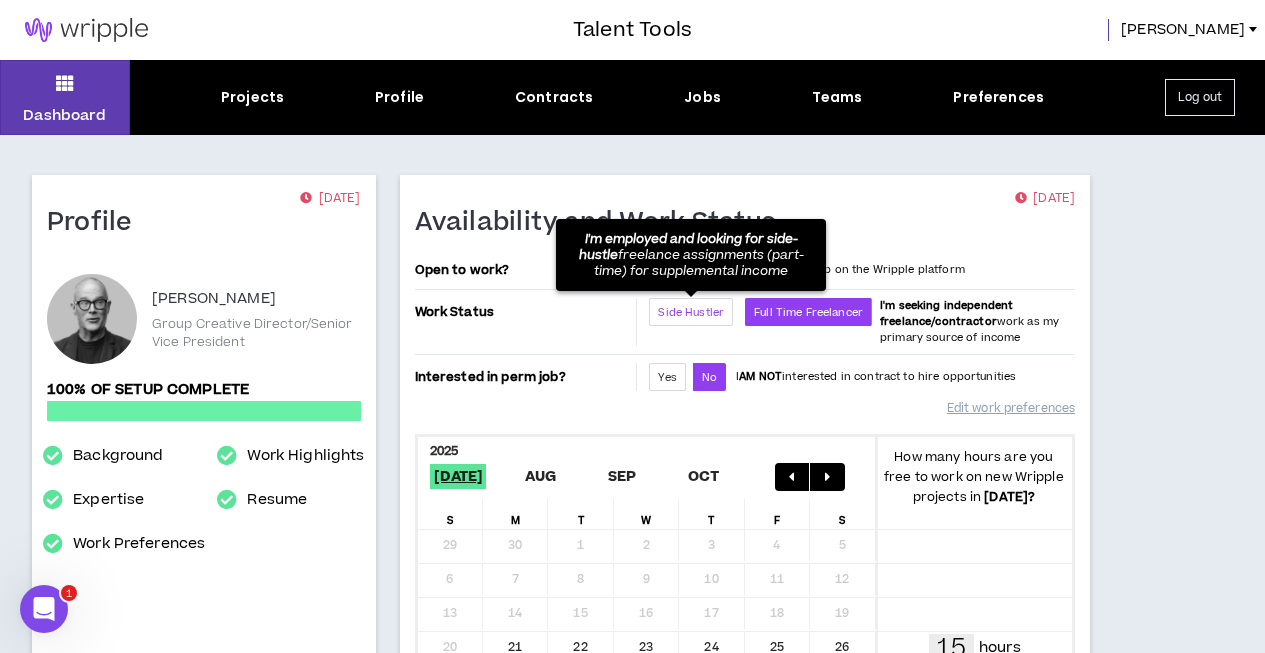 click on "Side Hustler" at bounding box center [691, 312] 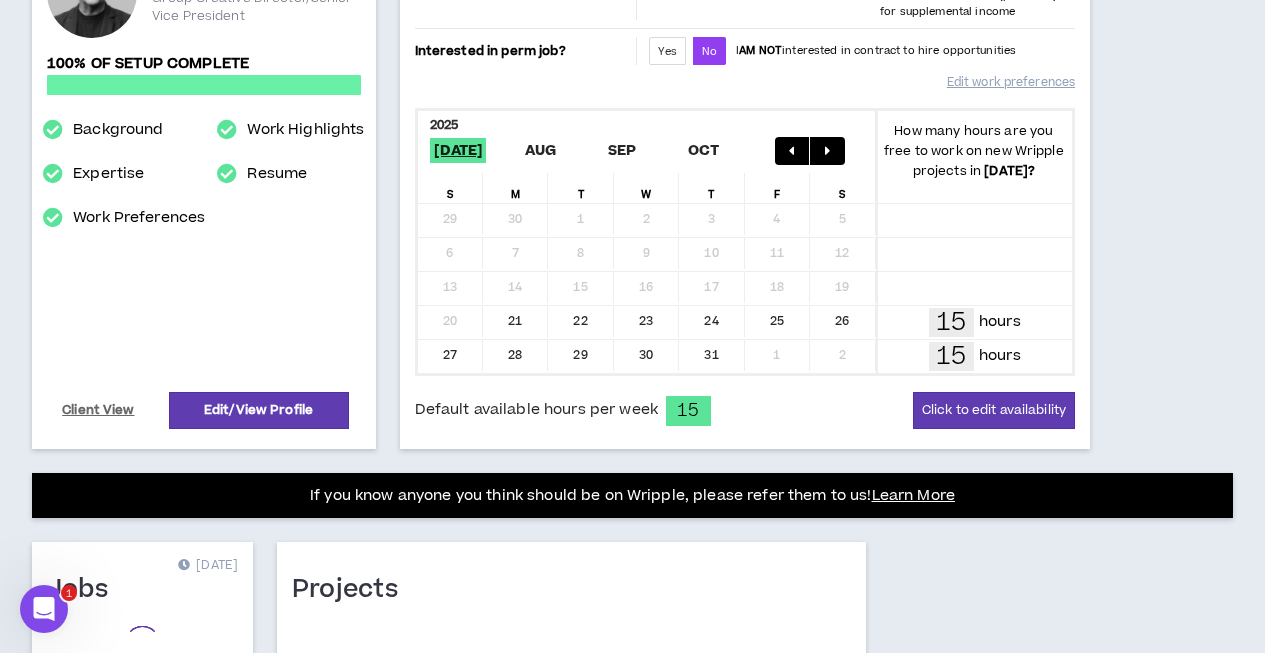 scroll, scrollTop: 538, scrollLeft: 0, axis: vertical 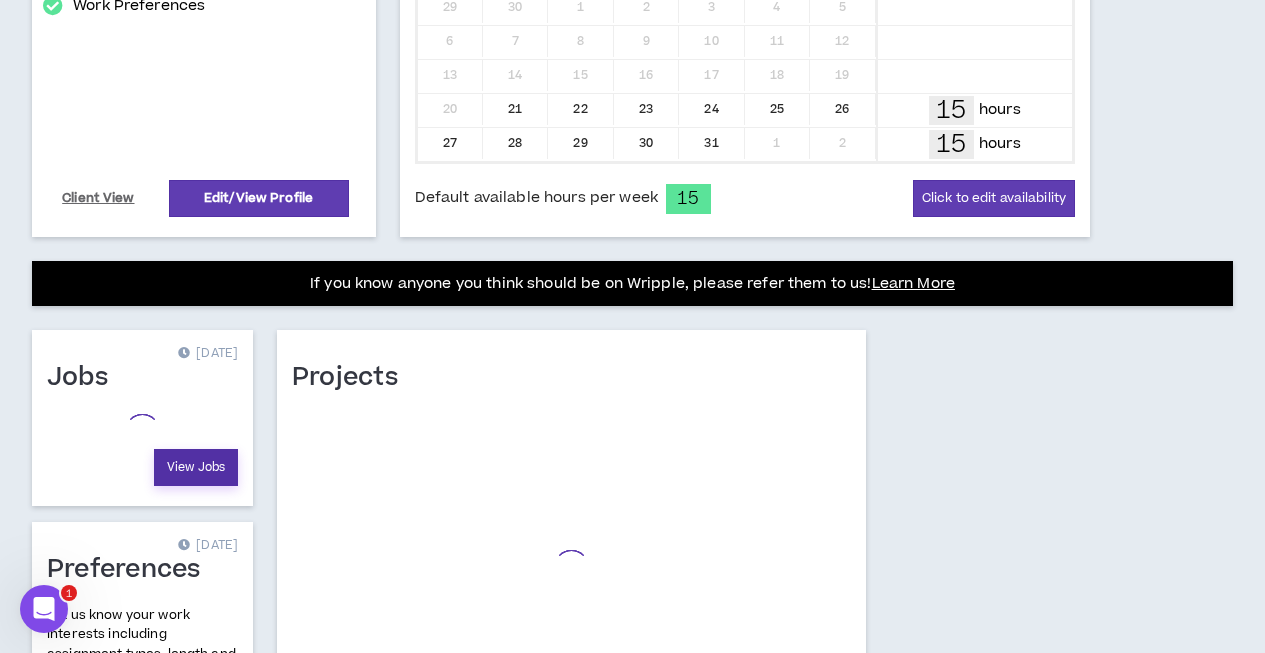 click on "View Jobs" at bounding box center [196, 467] 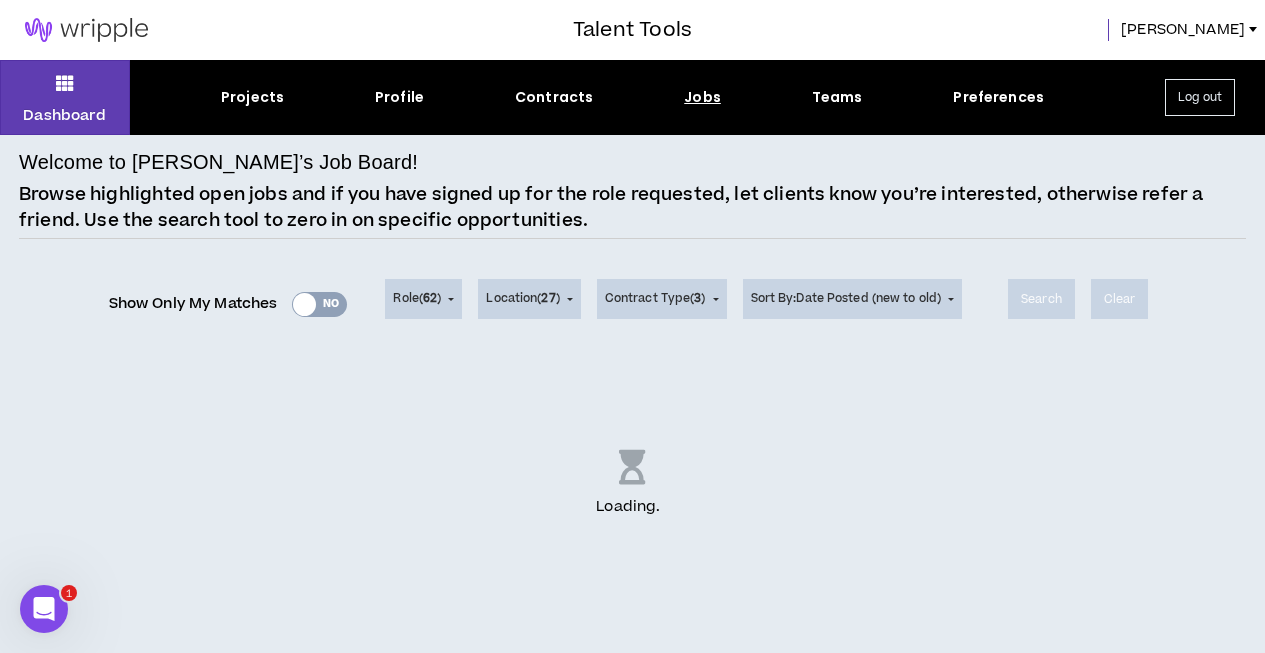 scroll, scrollTop: 0, scrollLeft: 0, axis: both 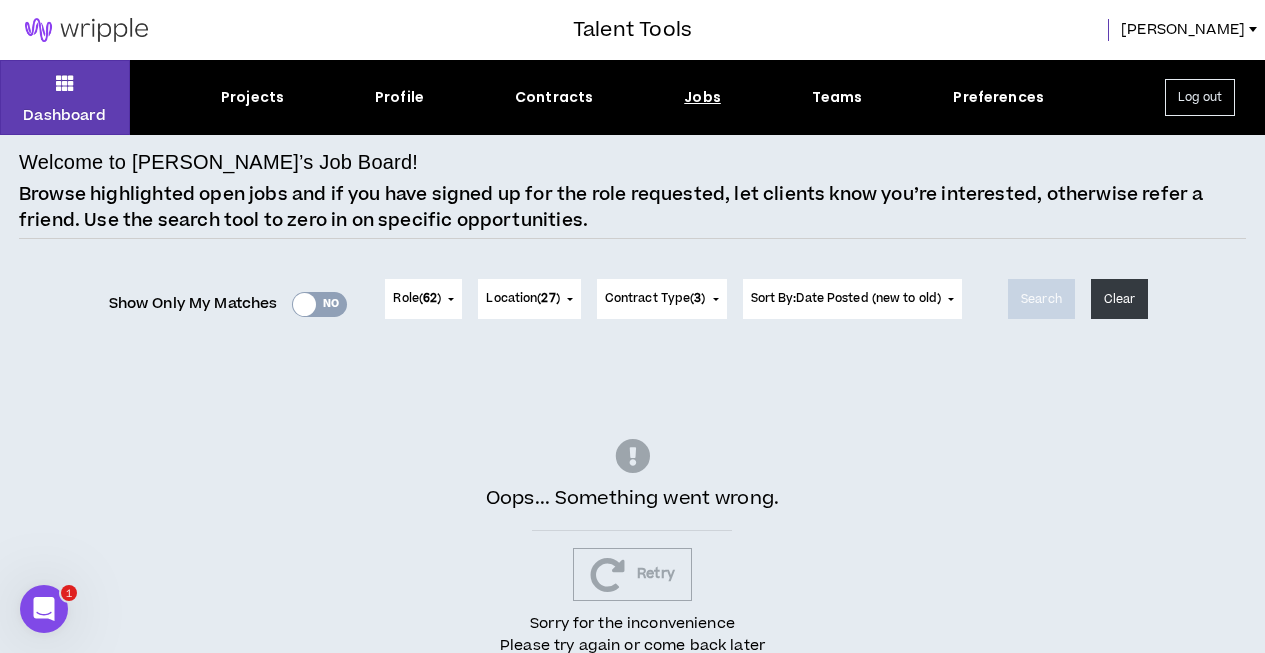 click on "Retry" at bounding box center [632, 574] 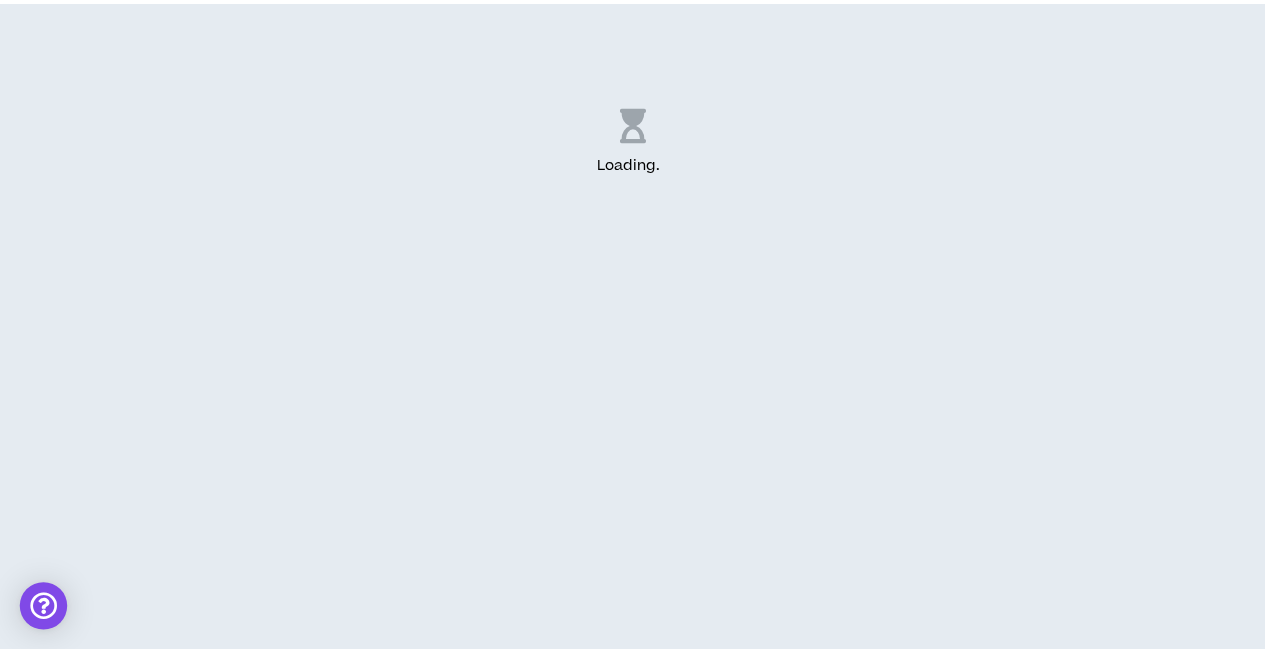 scroll, scrollTop: 0, scrollLeft: 0, axis: both 